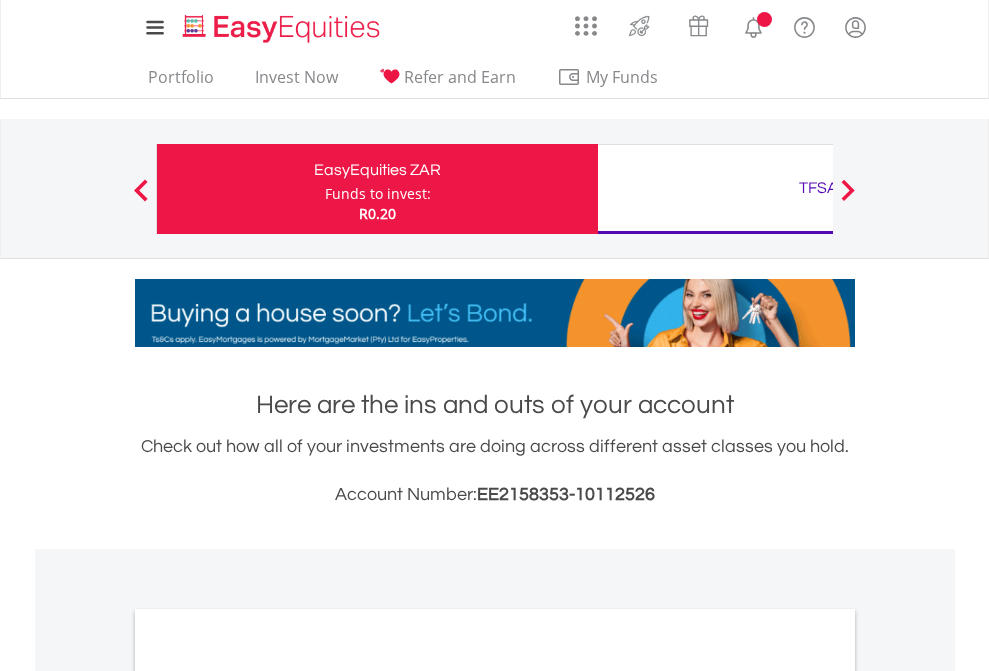 scroll, scrollTop: 0, scrollLeft: 0, axis: both 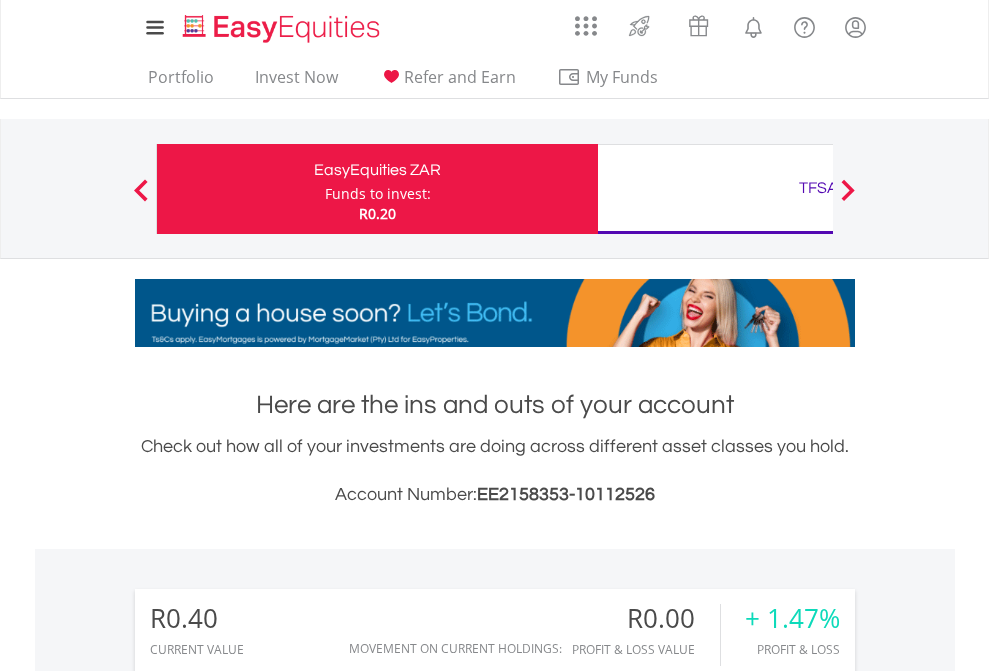 click on "Funds to invest:" at bounding box center (378, 194) 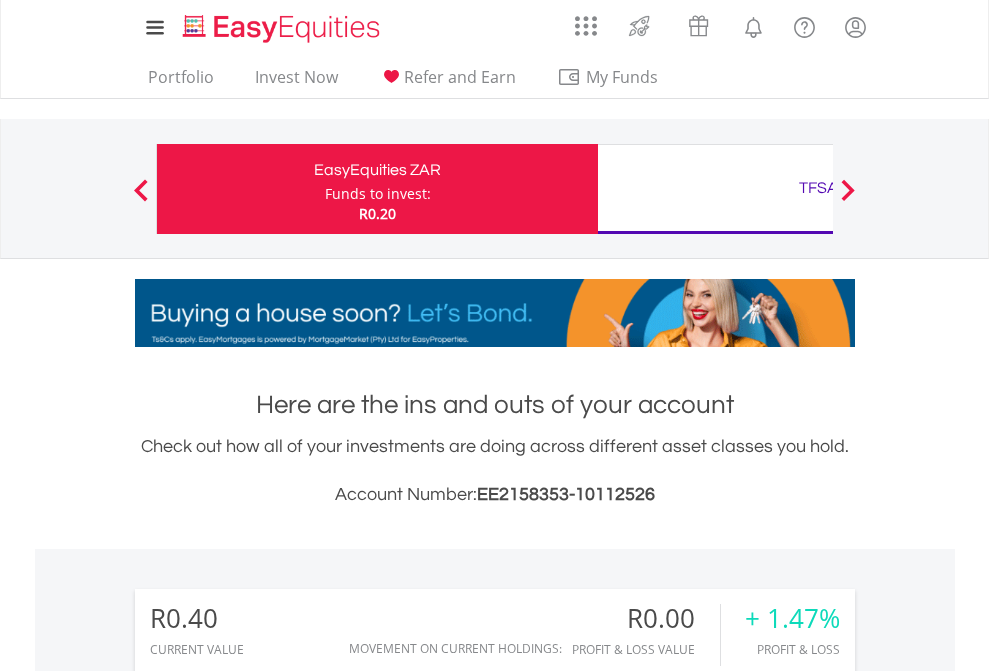 scroll, scrollTop: 999808, scrollLeft: 999687, axis: both 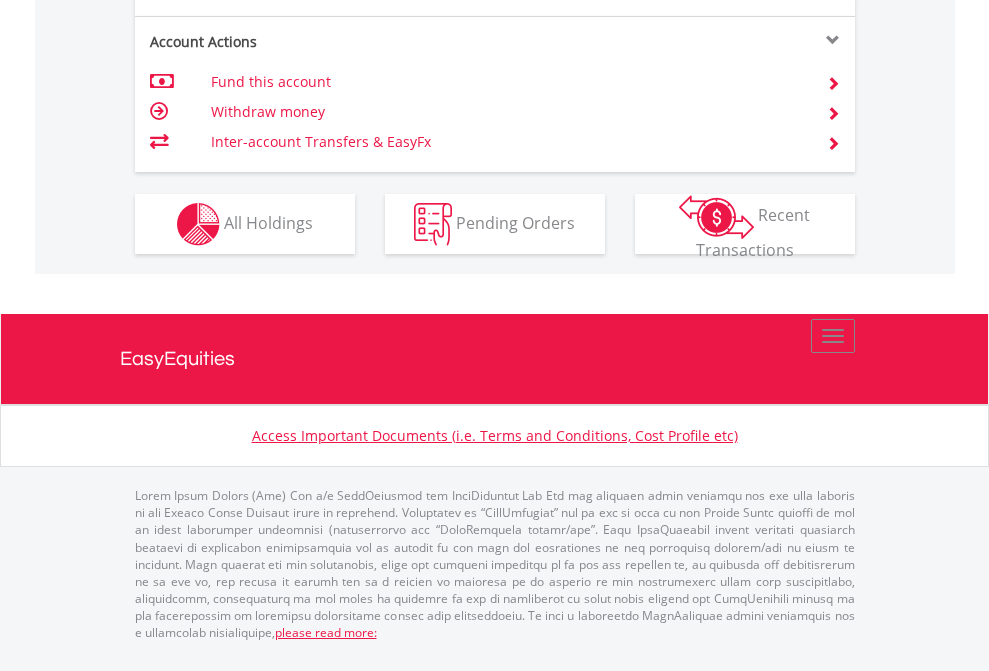 click on "Investment types" at bounding box center [706, -337] 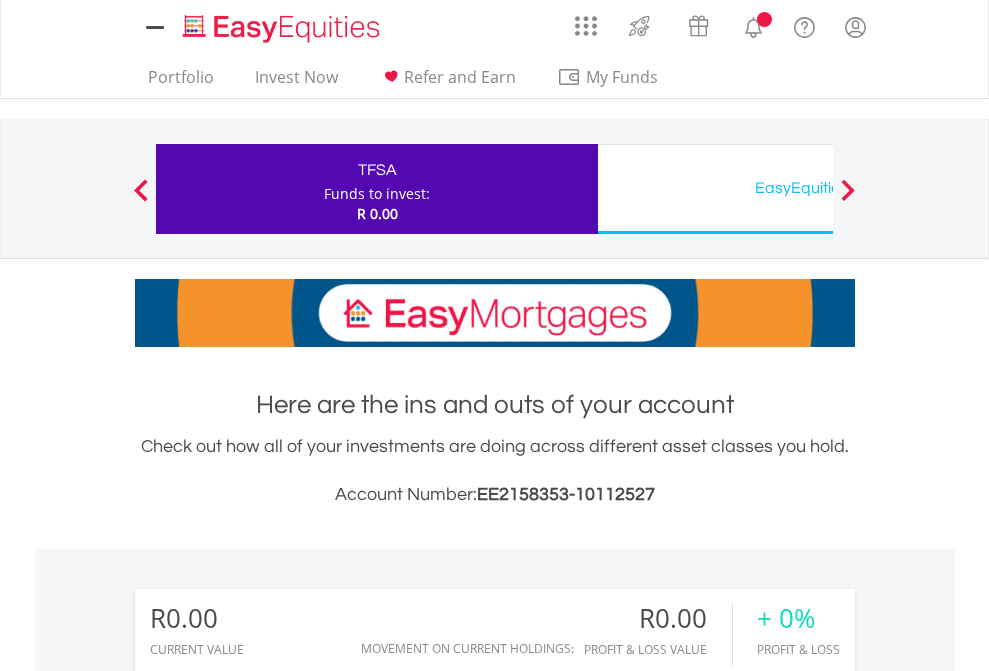 scroll, scrollTop: 0, scrollLeft: 0, axis: both 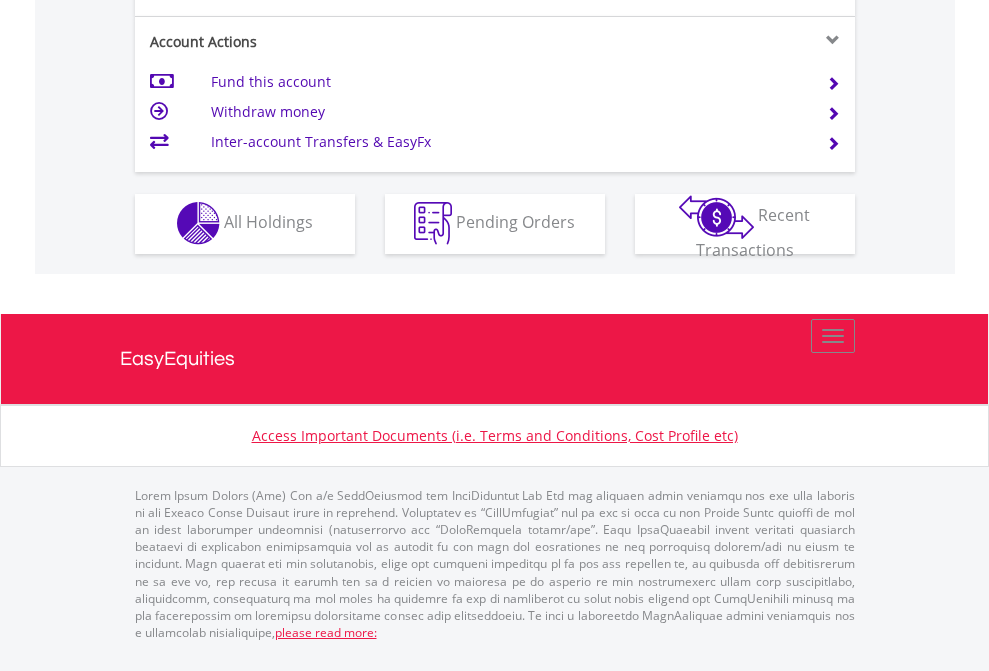 click on "Investment types" at bounding box center [706, -353] 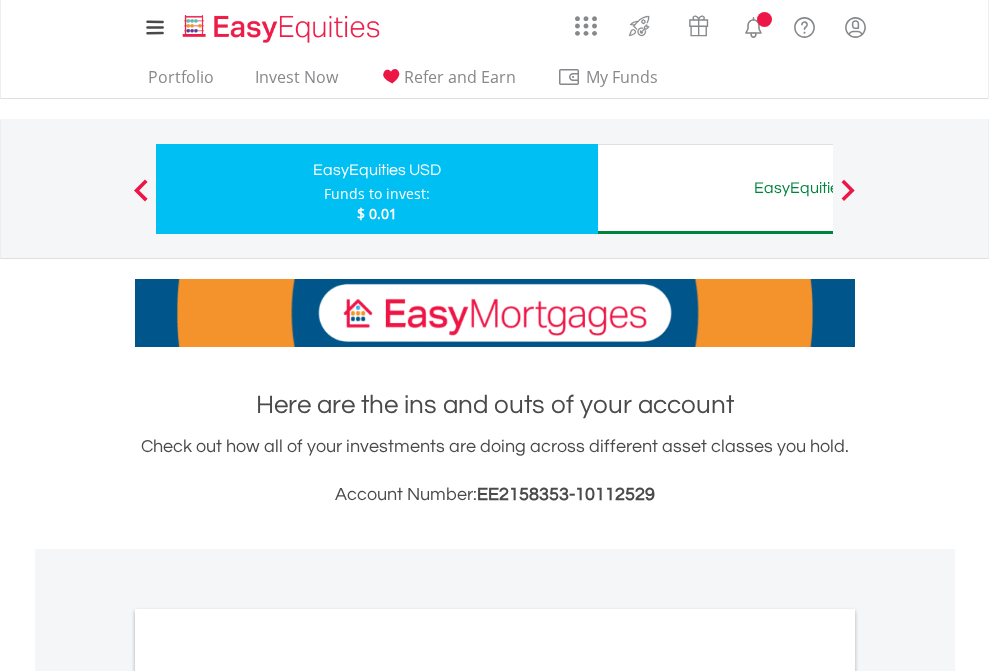 scroll, scrollTop: 0, scrollLeft: 0, axis: both 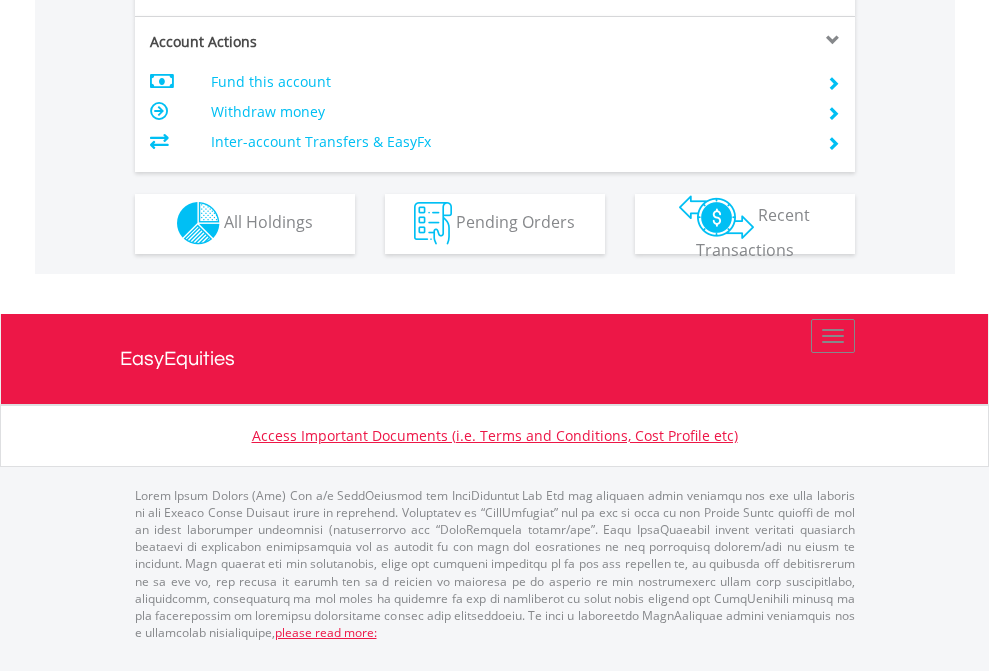 click on "Investment types" at bounding box center [706, -353] 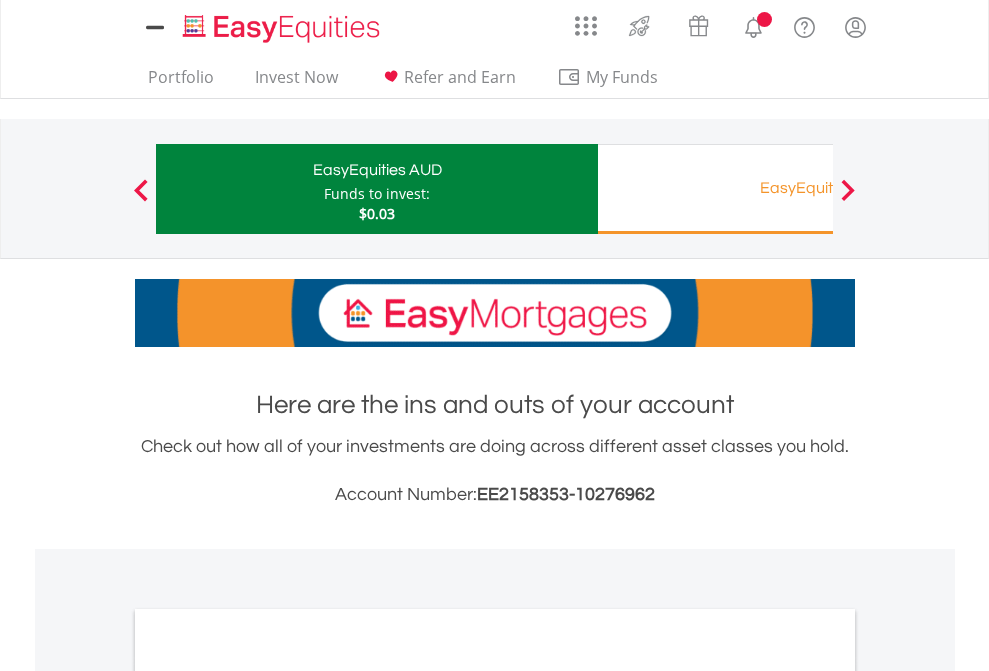 scroll, scrollTop: 0, scrollLeft: 0, axis: both 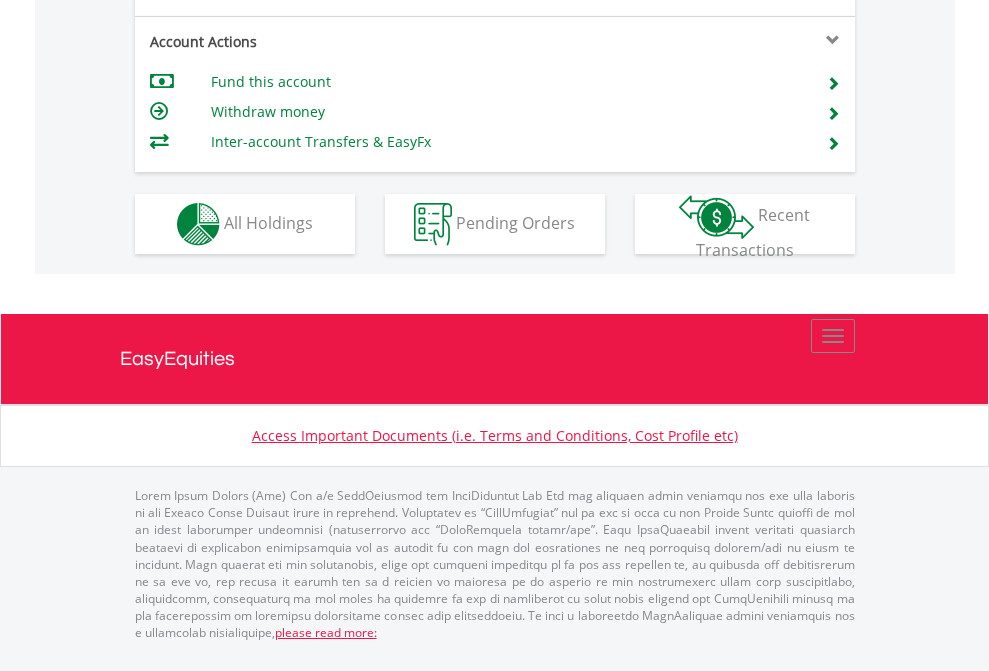 click on "Investment types" at bounding box center (706, -337) 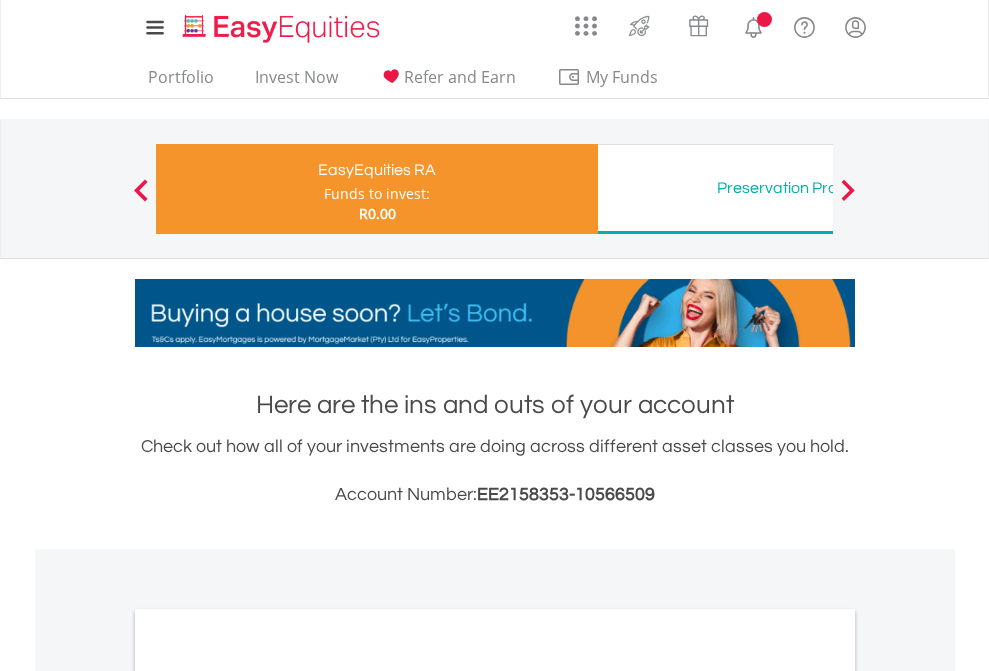 scroll, scrollTop: 0, scrollLeft: 0, axis: both 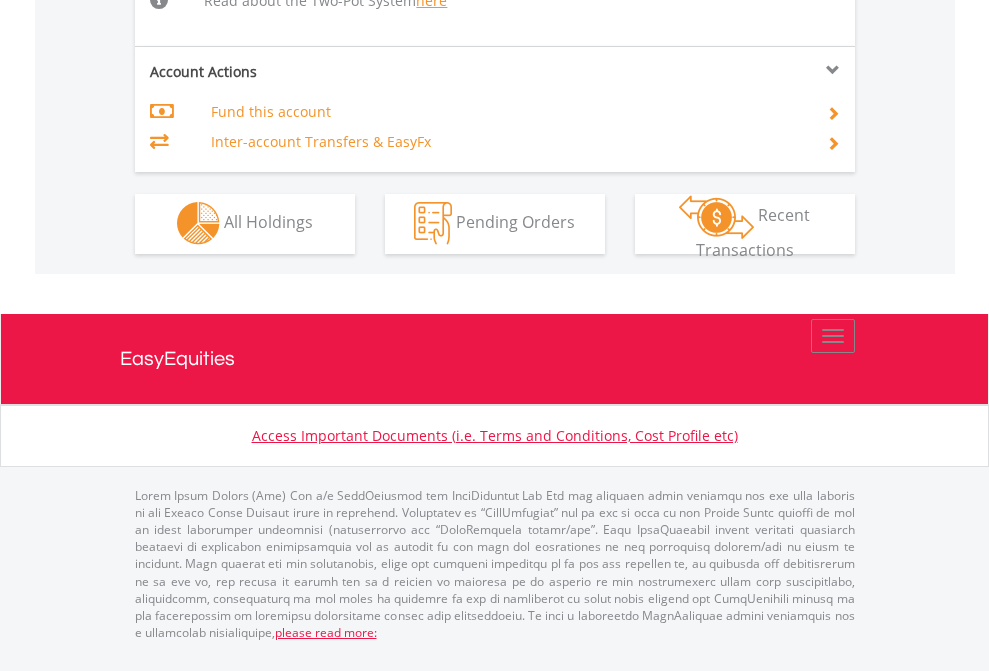 click on "Investment types" at bounding box center (706, -534) 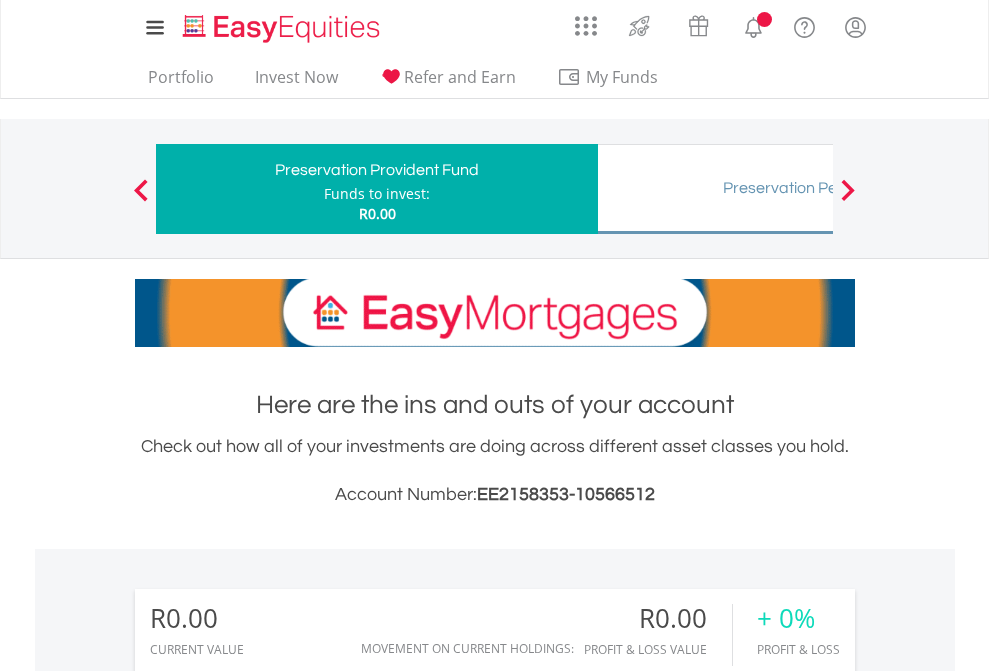 scroll, scrollTop: 0, scrollLeft: 0, axis: both 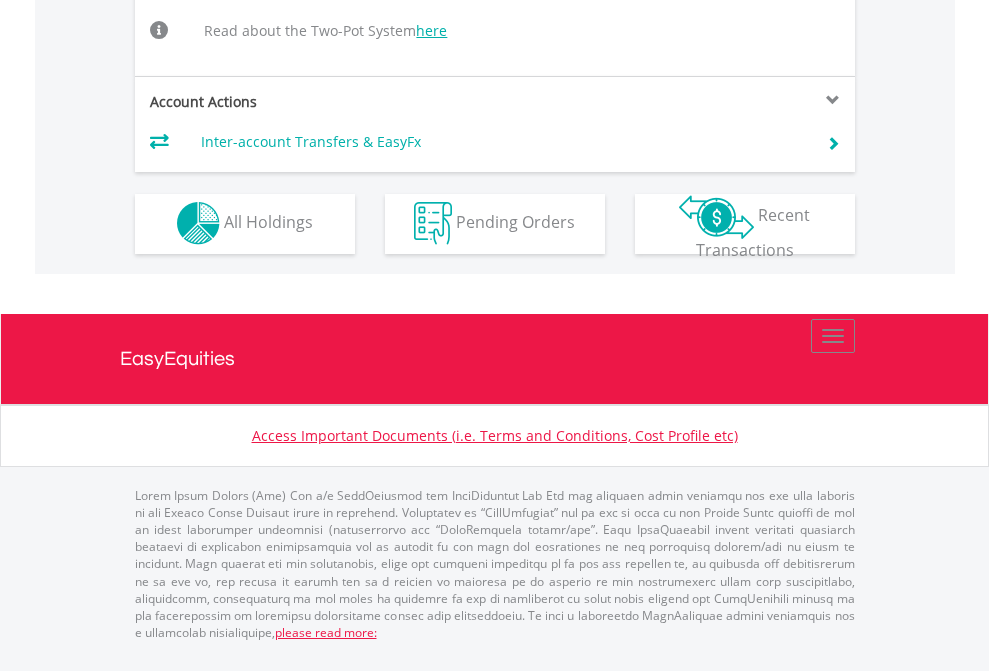 click on "Investment types" at bounding box center (706, -504) 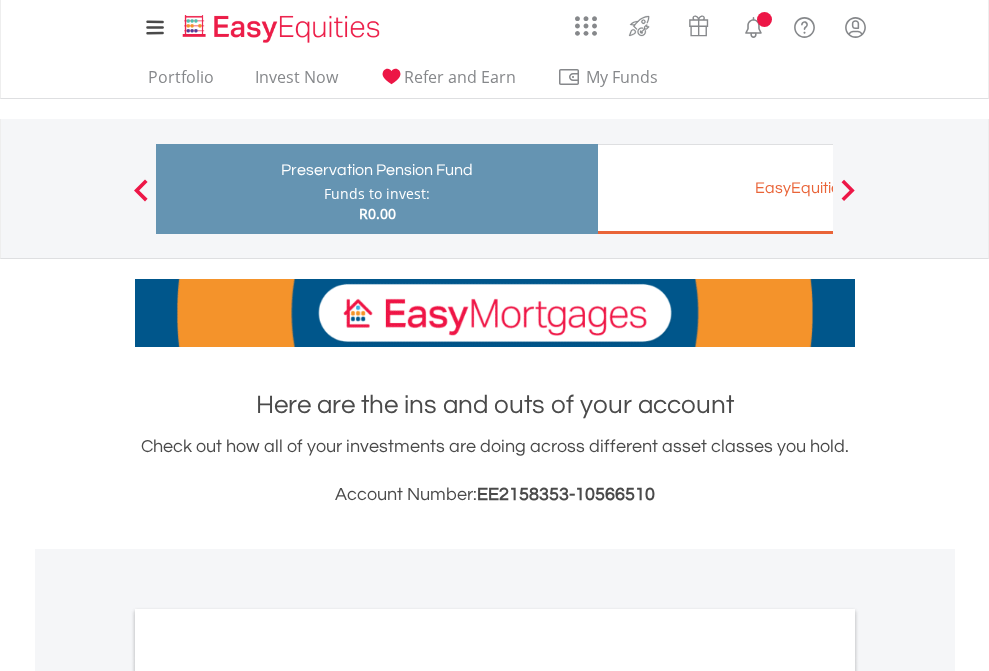 scroll, scrollTop: 0, scrollLeft: 0, axis: both 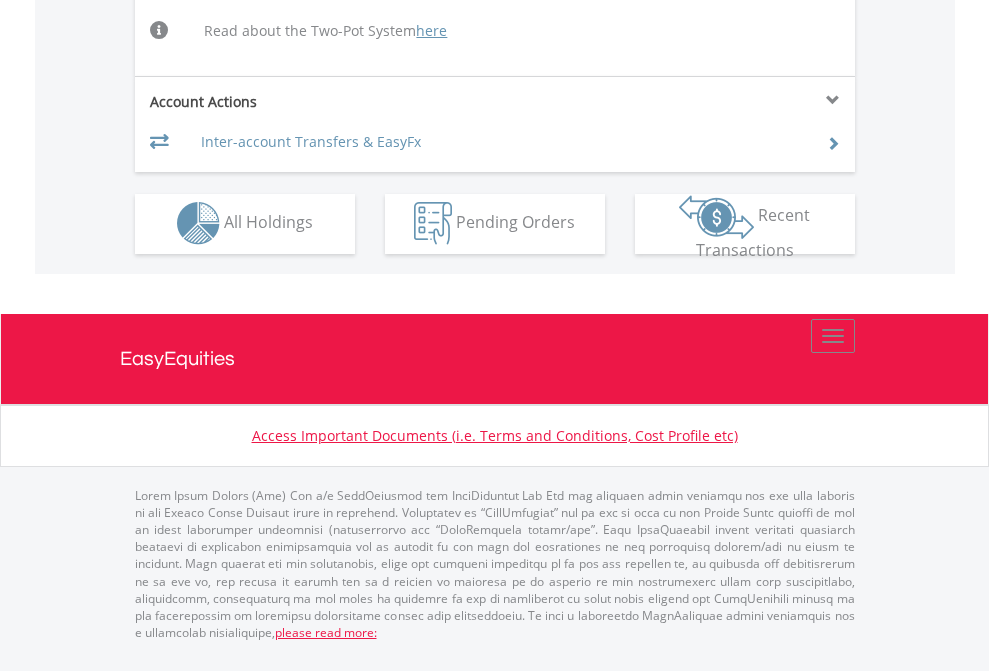 click on "Investment types" at bounding box center (706, -504) 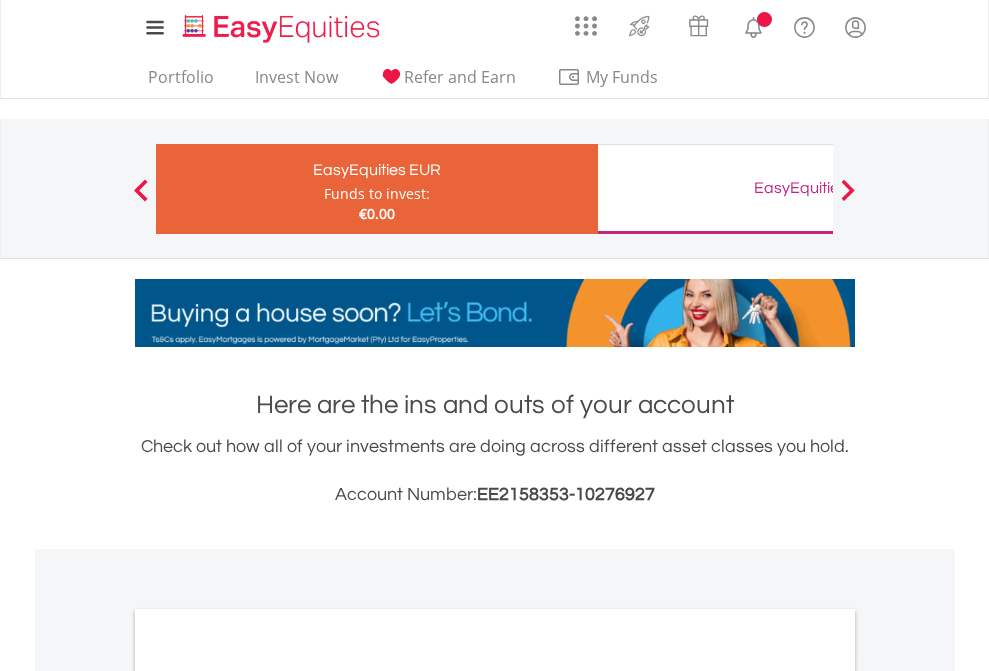 scroll, scrollTop: 0, scrollLeft: 0, axis: both 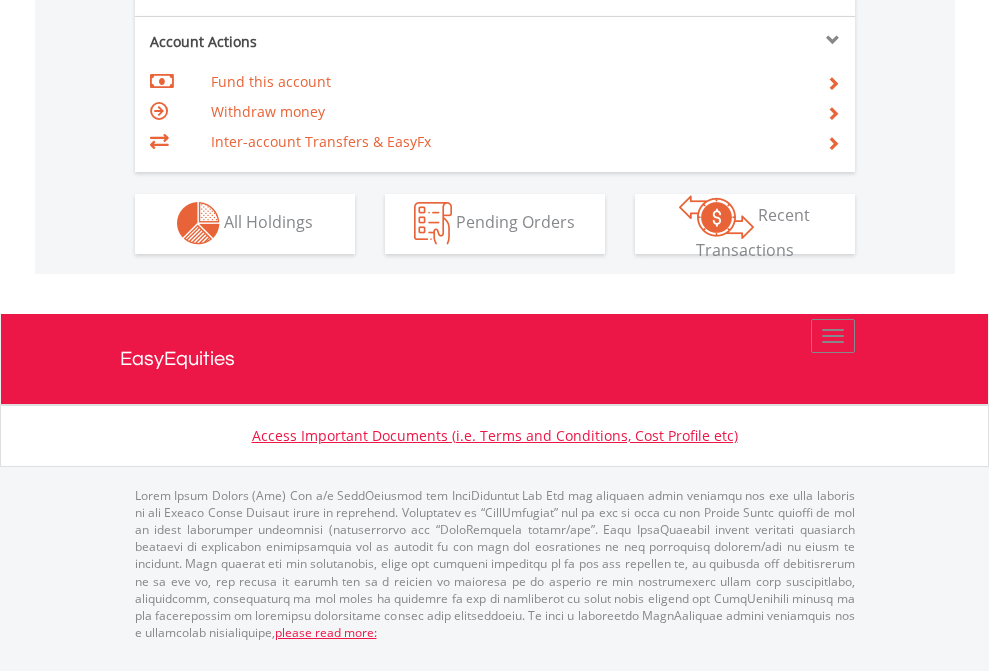 click on "Investment types" at bounding box center (706, -353) 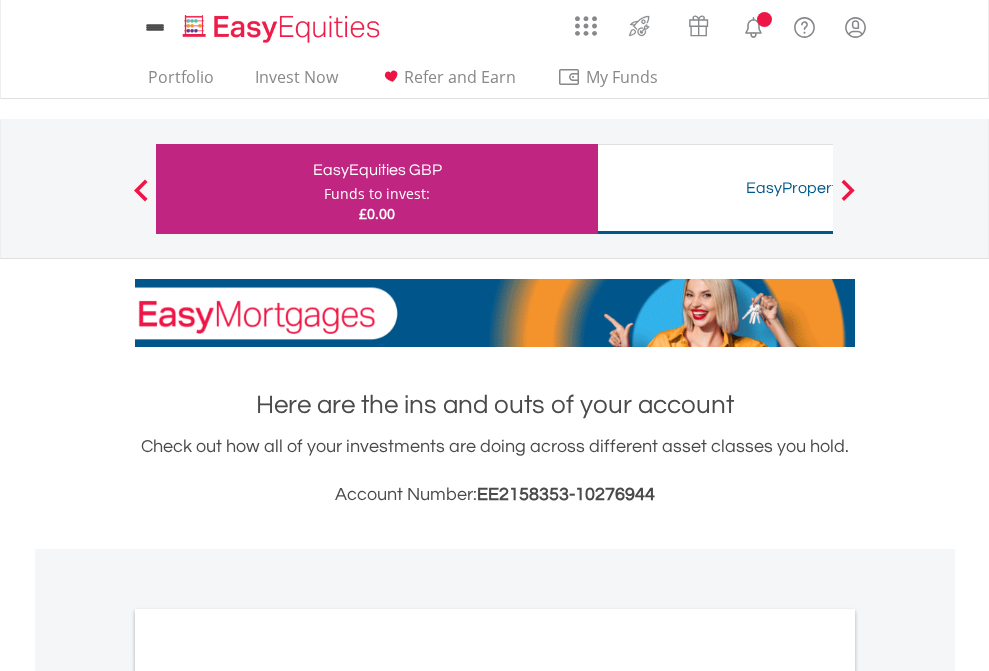 scroll, scrollTop: 0, scrollLeft: 0, axis: both 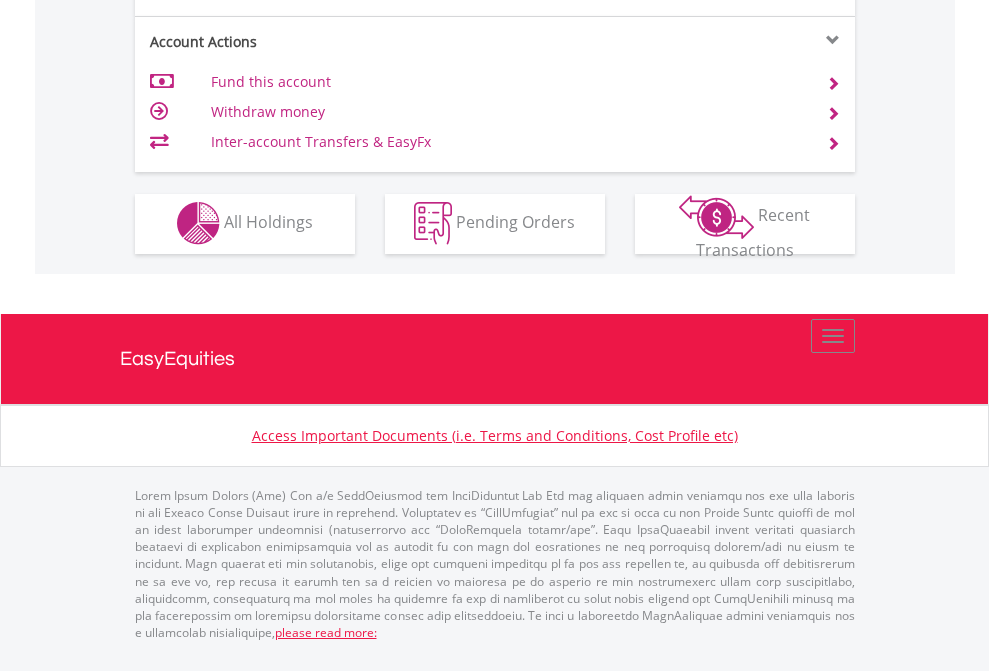 click on "Investment types" at bounding box center [706, -353] 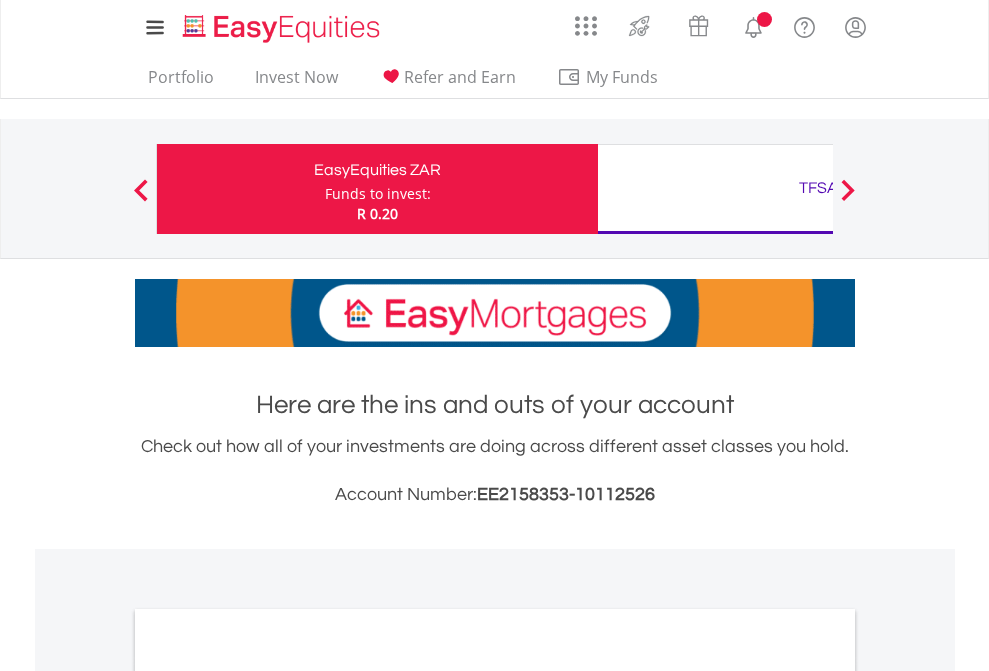 scroll, scrollTop: 0, scrollLeft: 0, axis: both 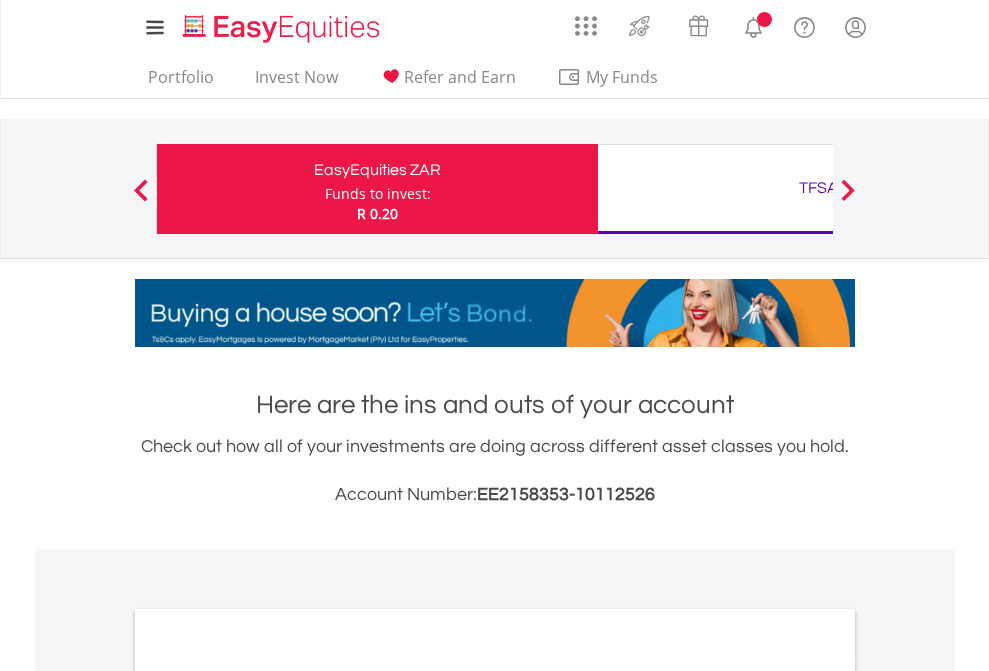 click on "All Holdings" at bounding box center [268, 1096] 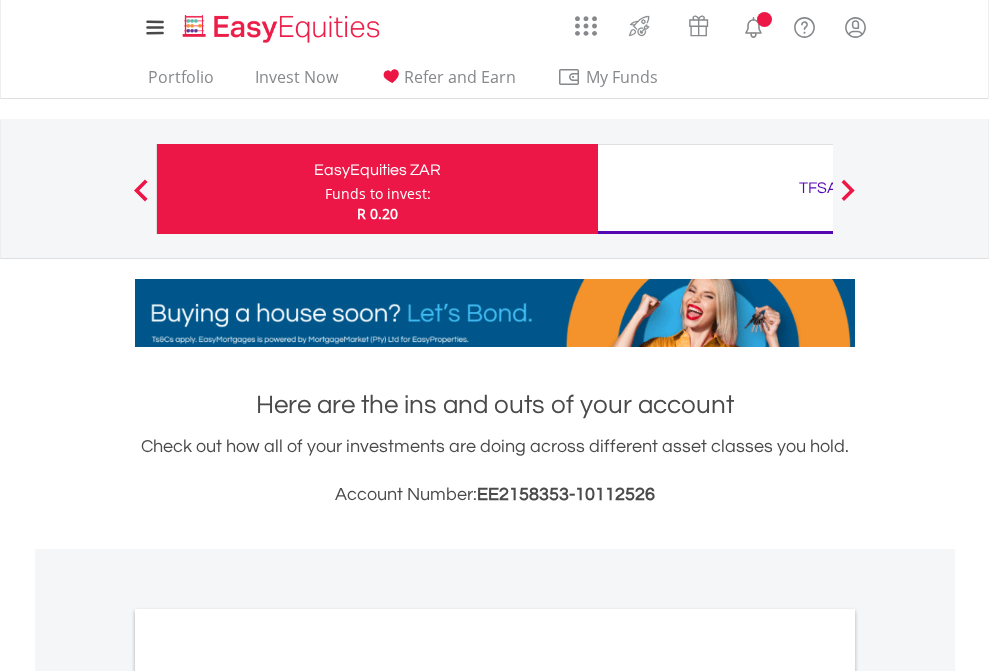 scroll, scrollTop: 1202, scrollLeft: 0, axis: vertical 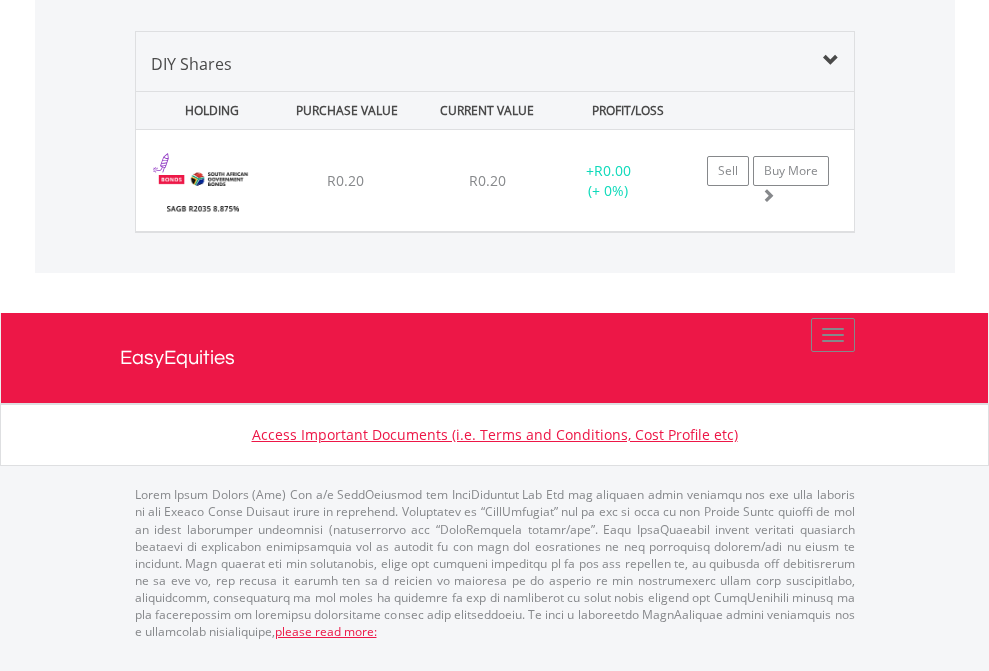 click on "TFSA" at bounding box center [818, -1339] 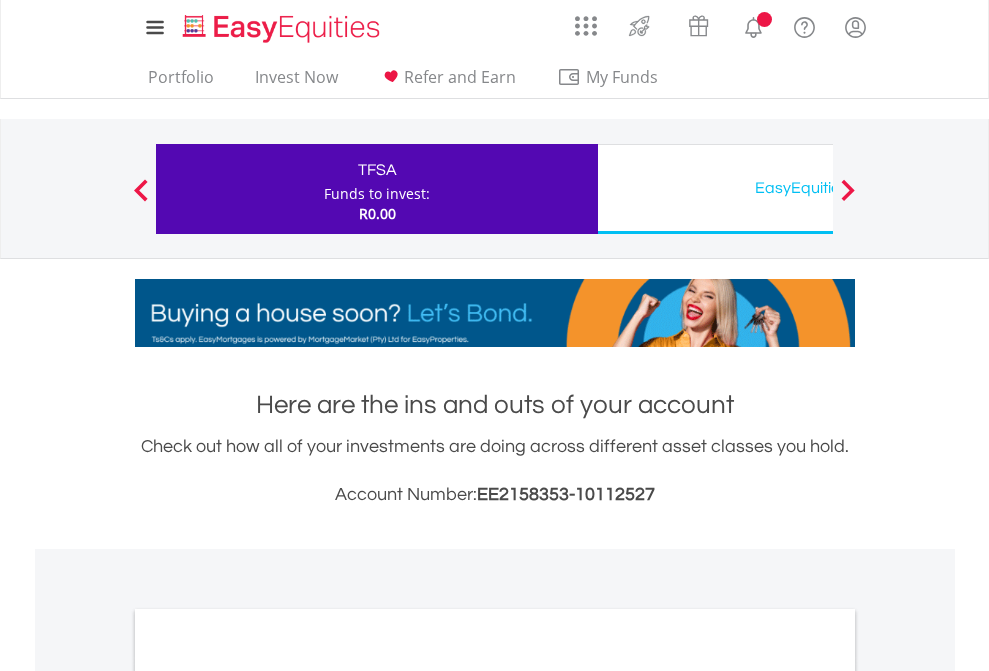scroll, scrollTop: 0, scrollLeft: 0, axis: both 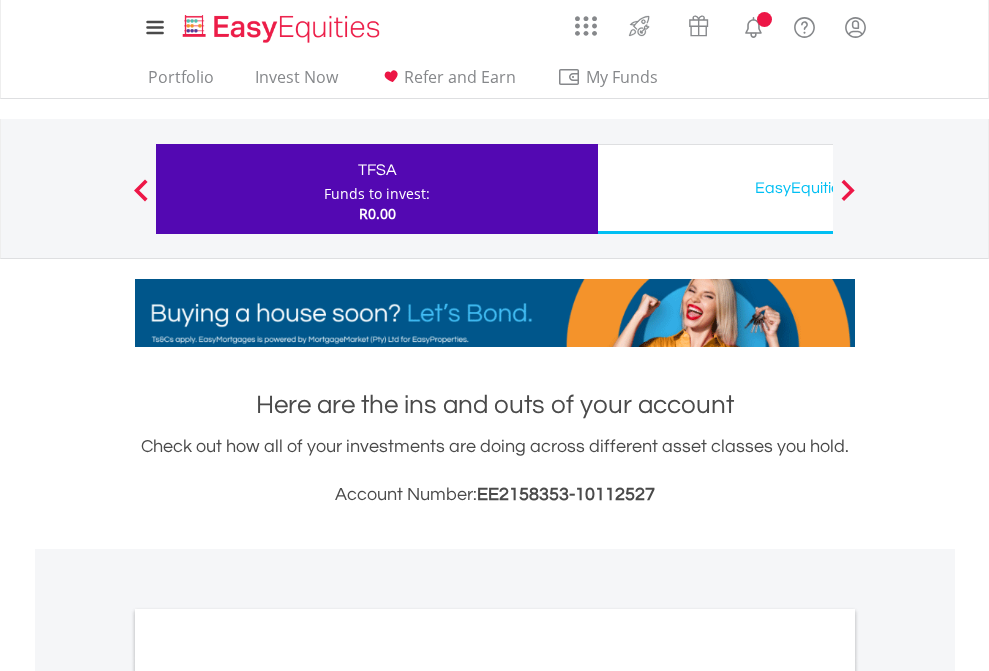 click on "All Holdings" at bounding box center [268, 1096] 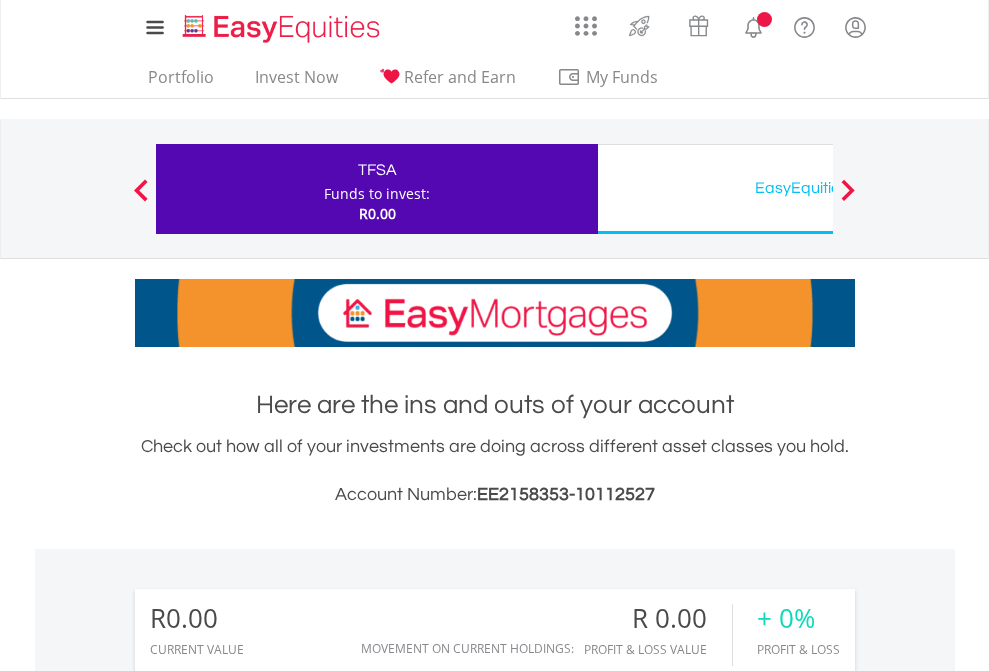 scroll, scrollTop: 1202, scrollLeft: 0, axis: vertical 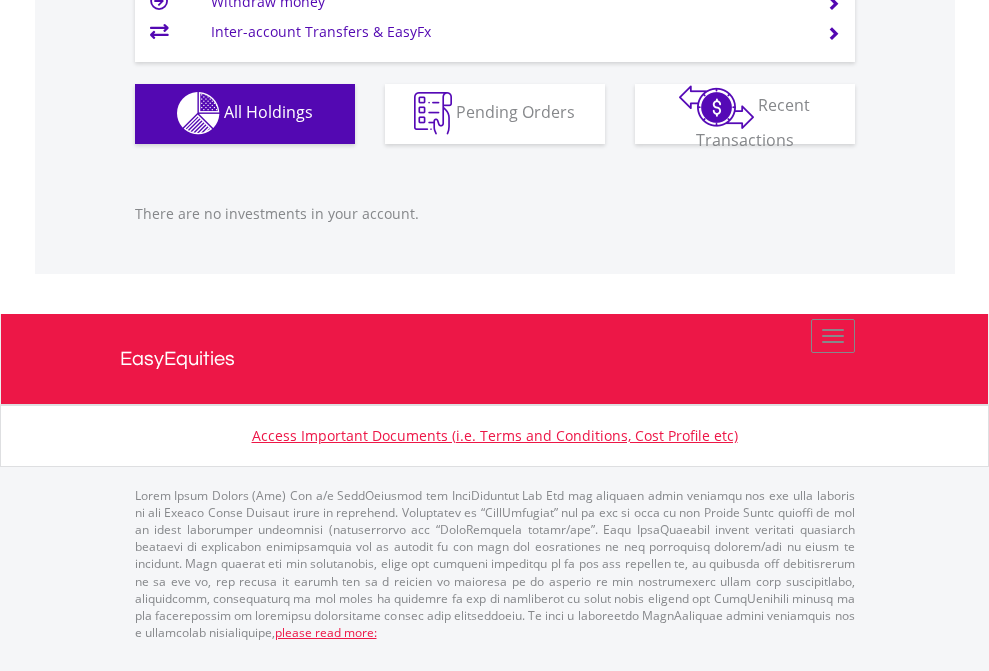 click on "EasyEquities USD" at bounding box center [818, -1142] 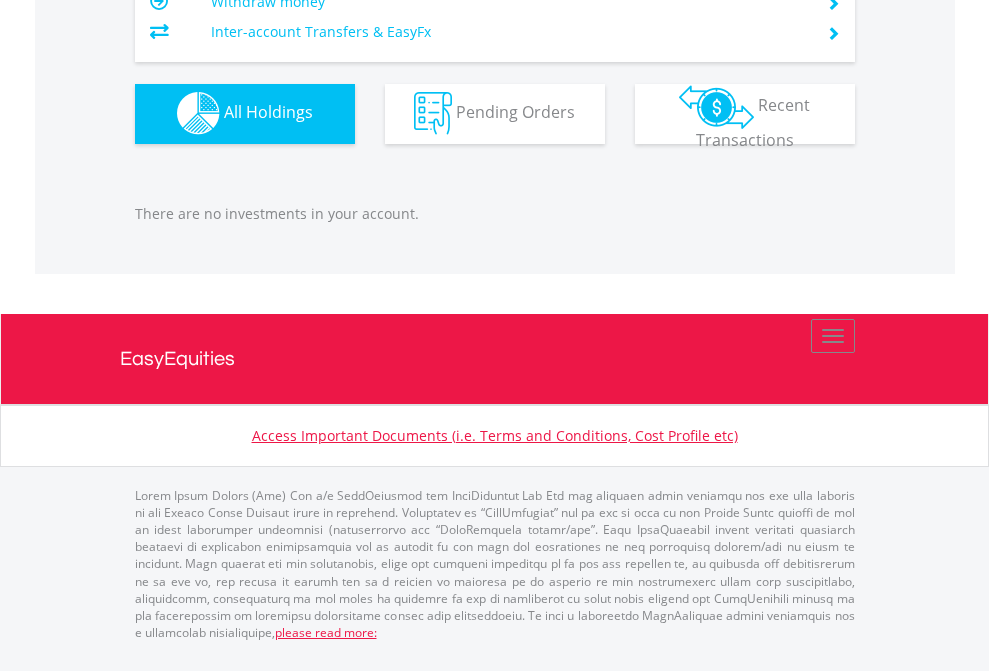 scroll, scrollTop: 1980, scrollLeft: 0, axis: vertical 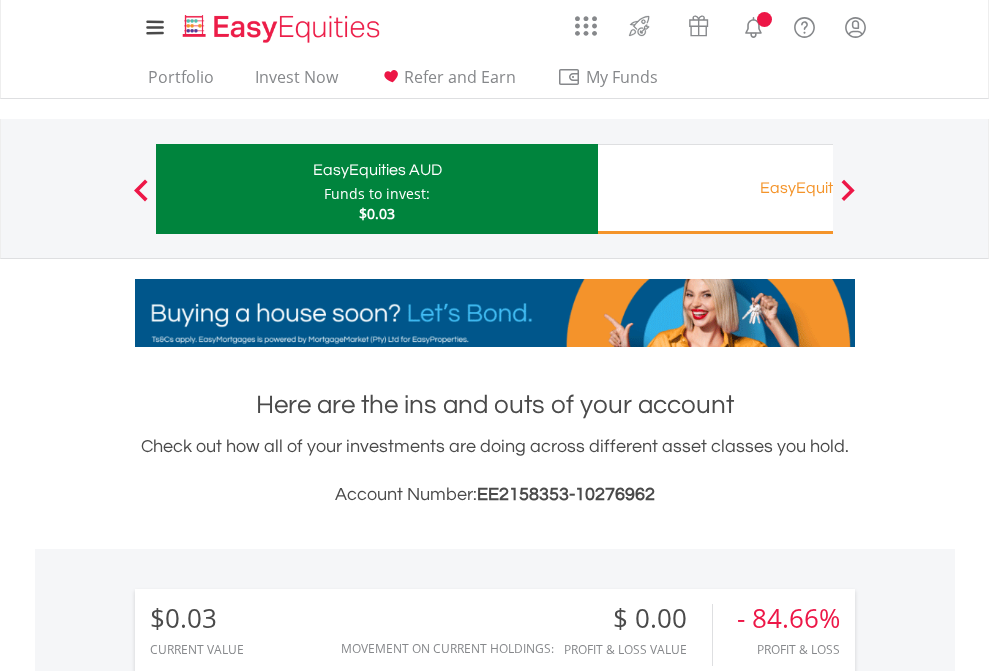 click on "All Holdings" at bounding box center [268, 1466] 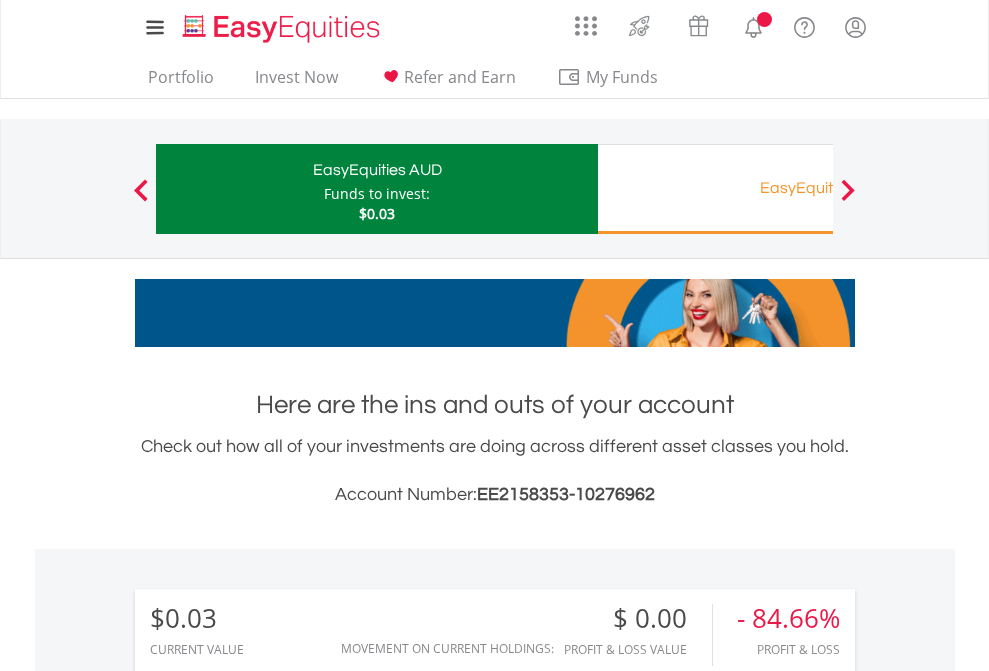 scroll, scrollTop: 999808, scrollLeft: 999687, axis: both 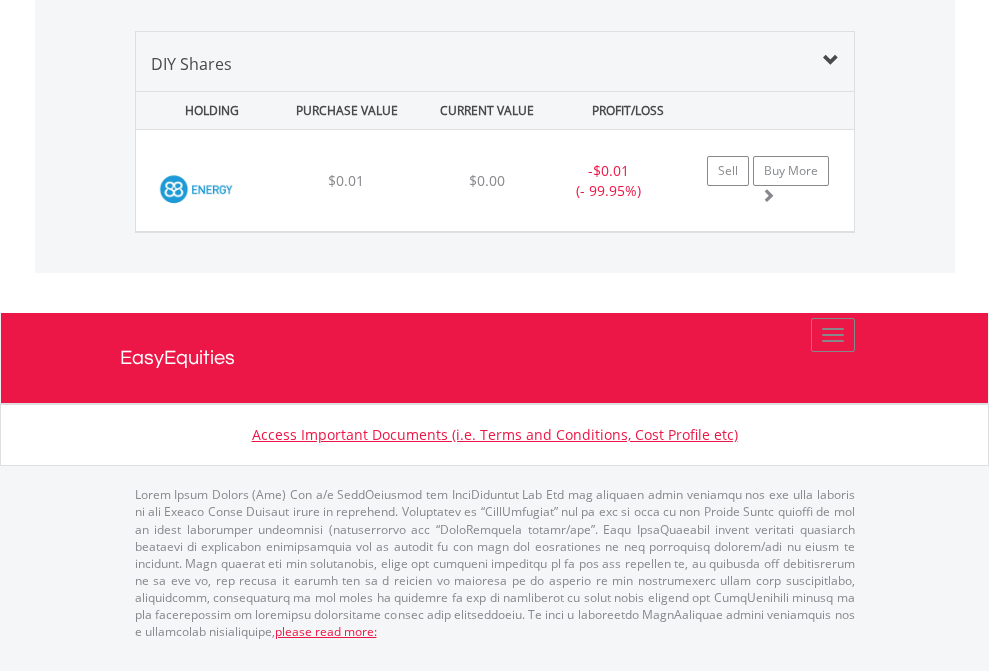click on "EasyEquities RA" at bounding box center [818, -1339] 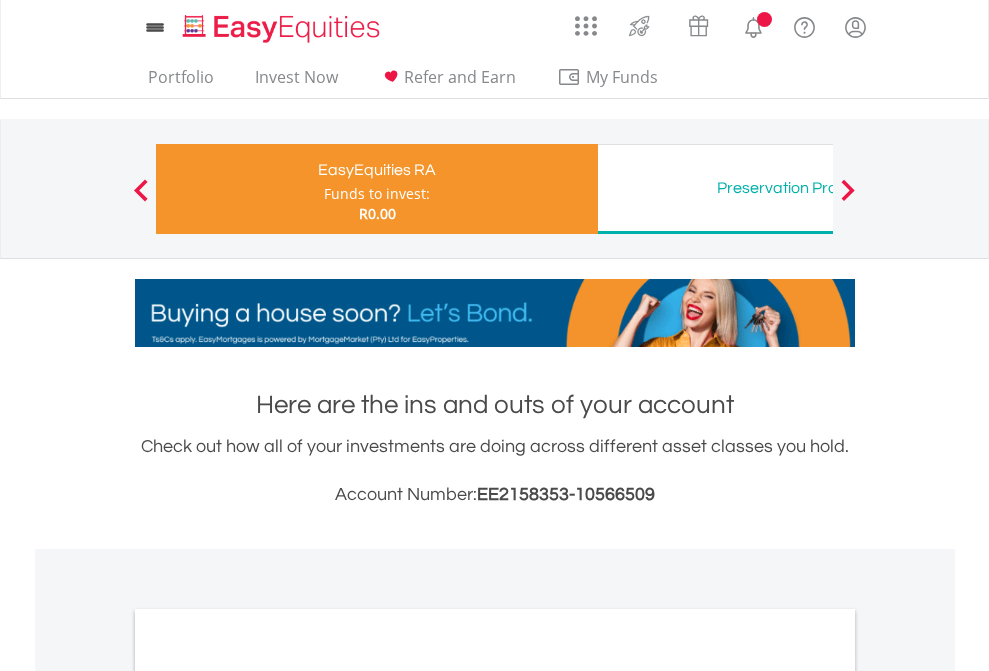 scroll, scrollTop: 0, scrollLeft: 0, axis: both 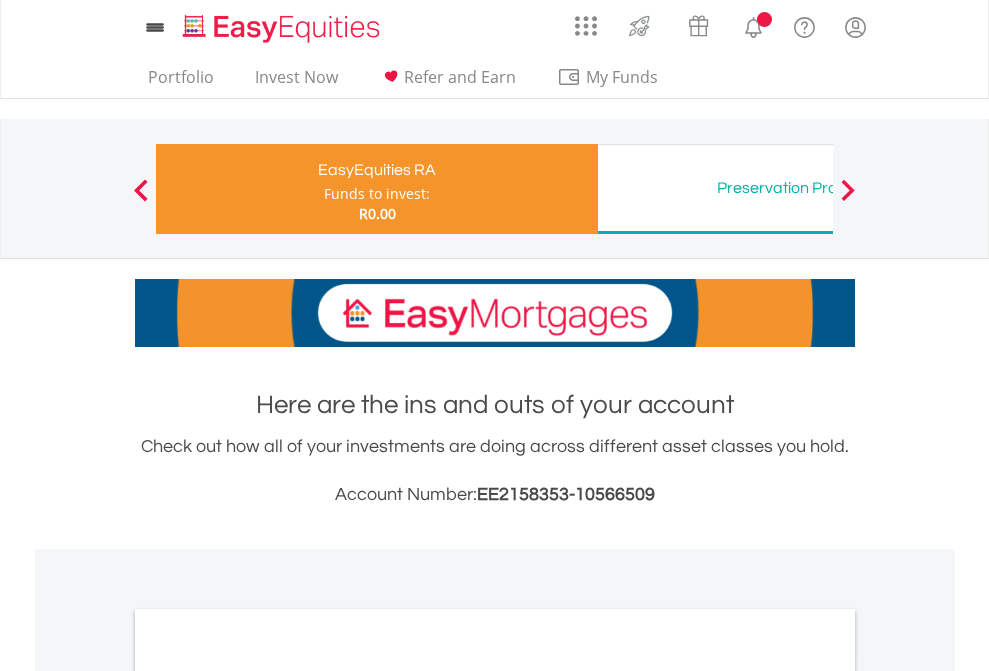click on "All Holdings" at bounding box center (268, 1066) 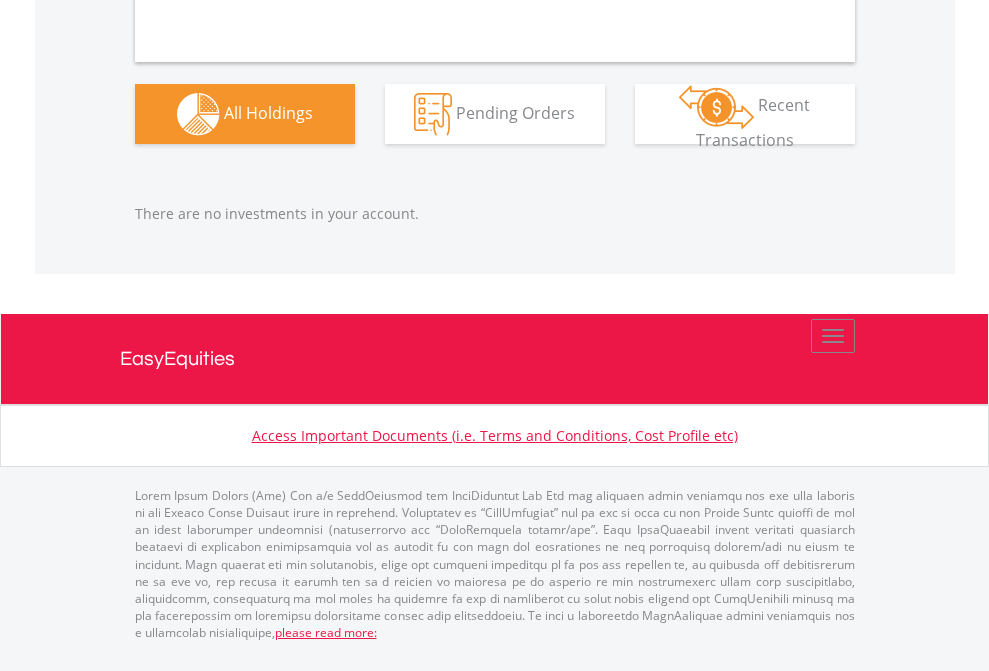 scroll, scrollTop: 2097, scrollLeft: 0, axis: vertical 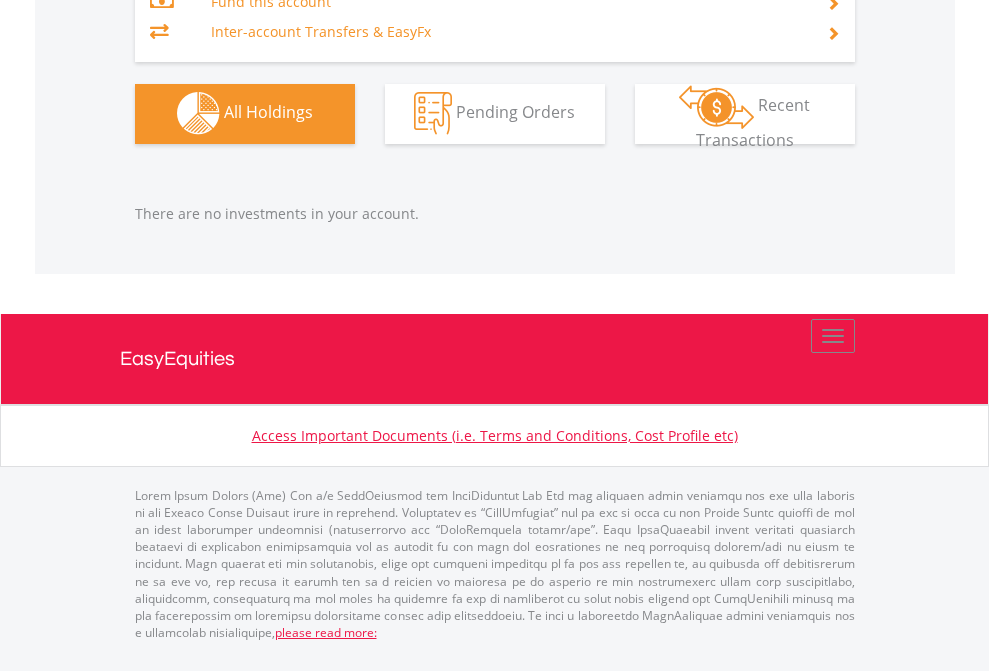 click on "Preservation Provident Fund" at bounding box center (818, -1323) 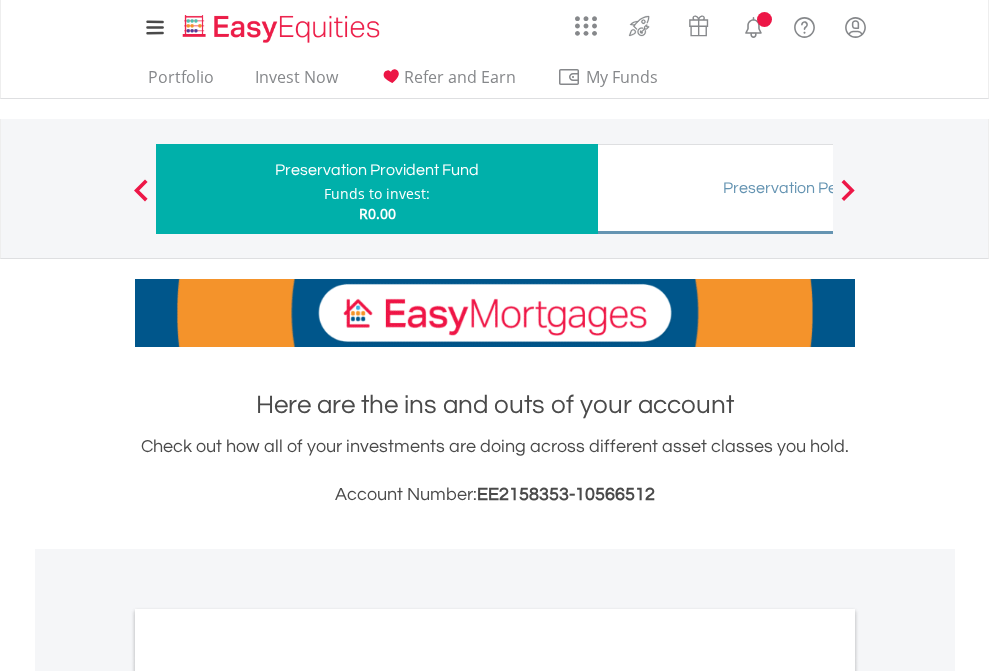 scroll, scrollTop: 1202, scrollLeft: 0, axis: vertical 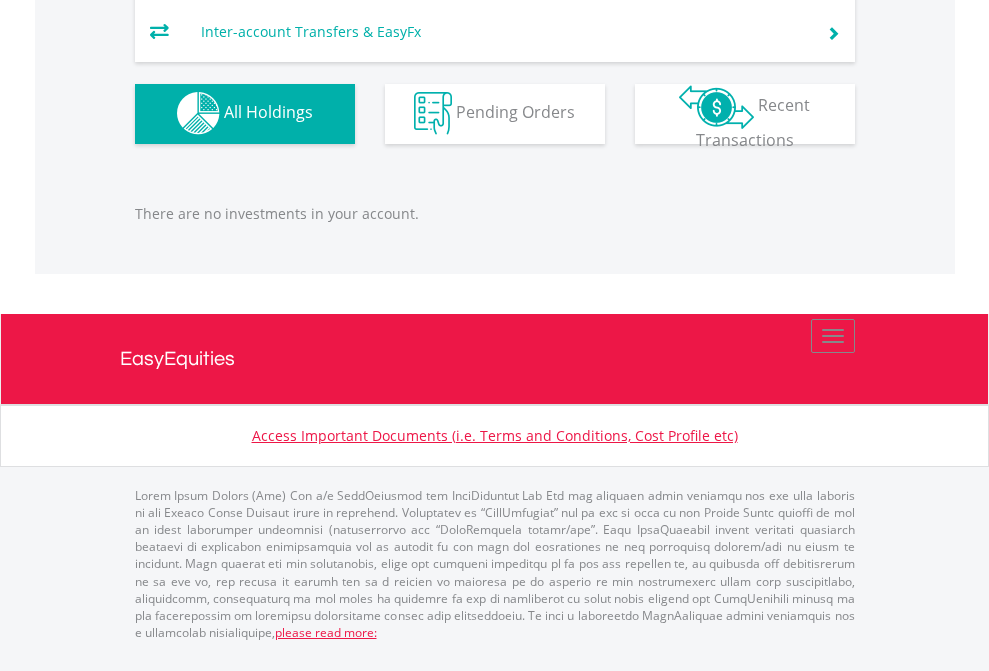 click on "Preservation Pension Fund" at bounding box center (818, -1293) 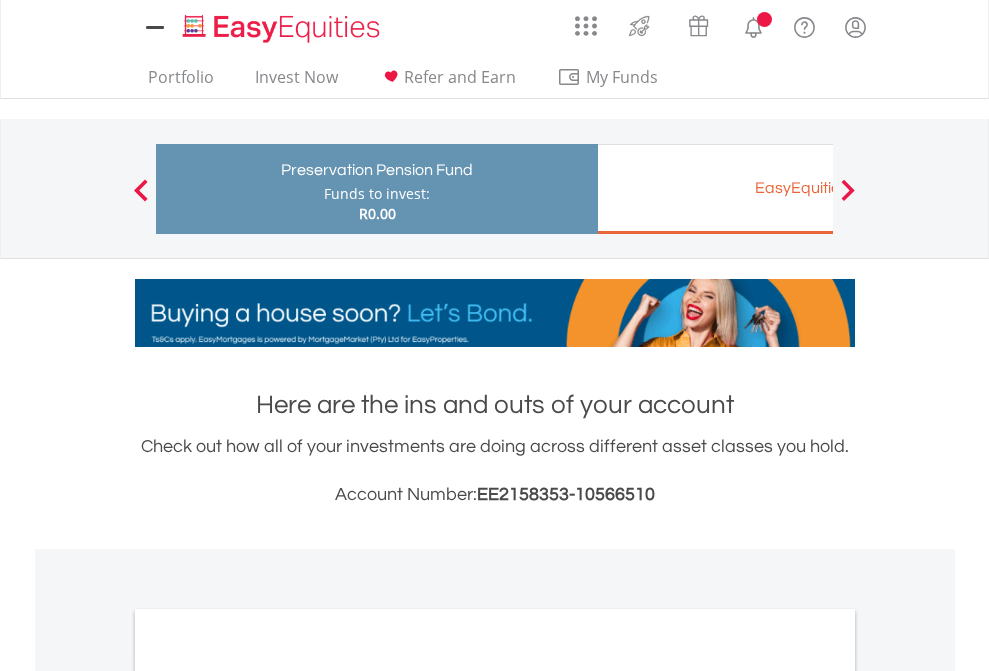 scroll, scrollTop: 1202, scrollLeft: 0, axis: vertical 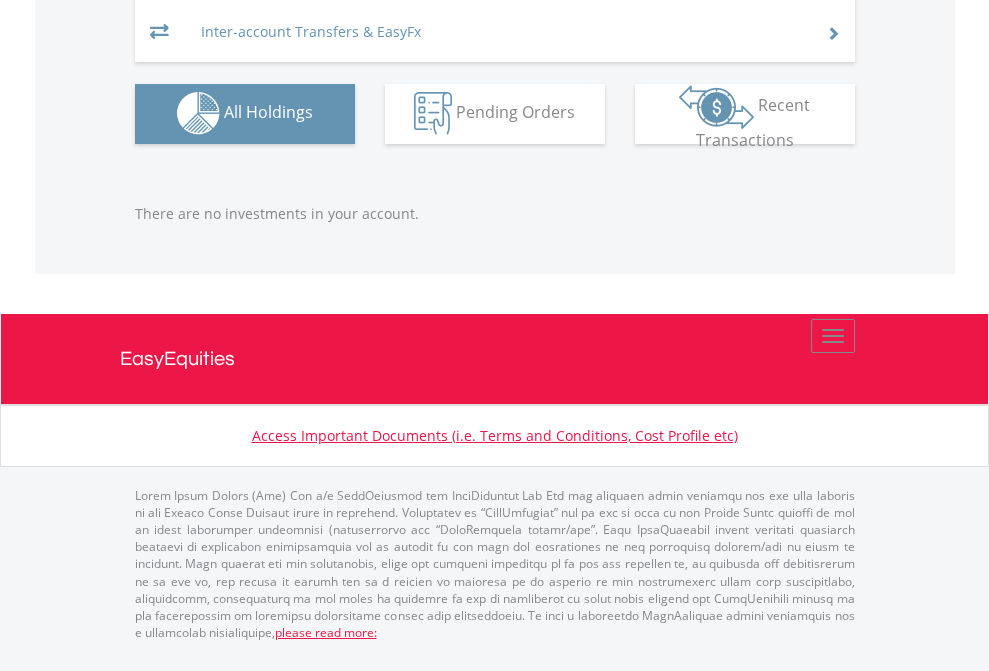 click on "EasyEquities EUR" at bounding box center (818, -1293) 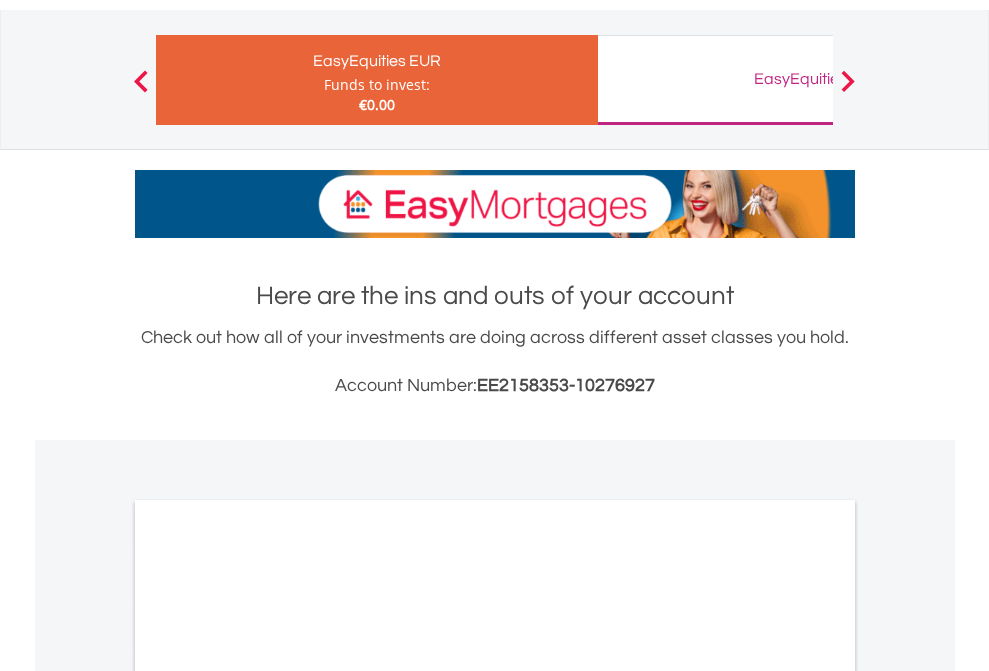 click on "All Holdings" at bounding box center [268, 987] 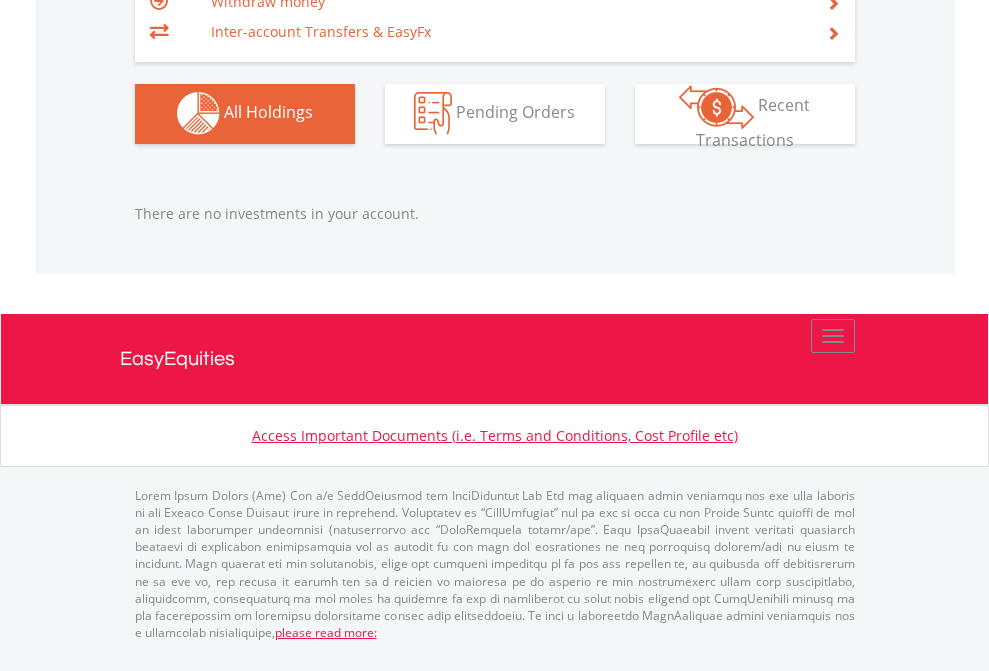 scroll, scrollTop: 1980, scrollLeft: 0, axis: vertical 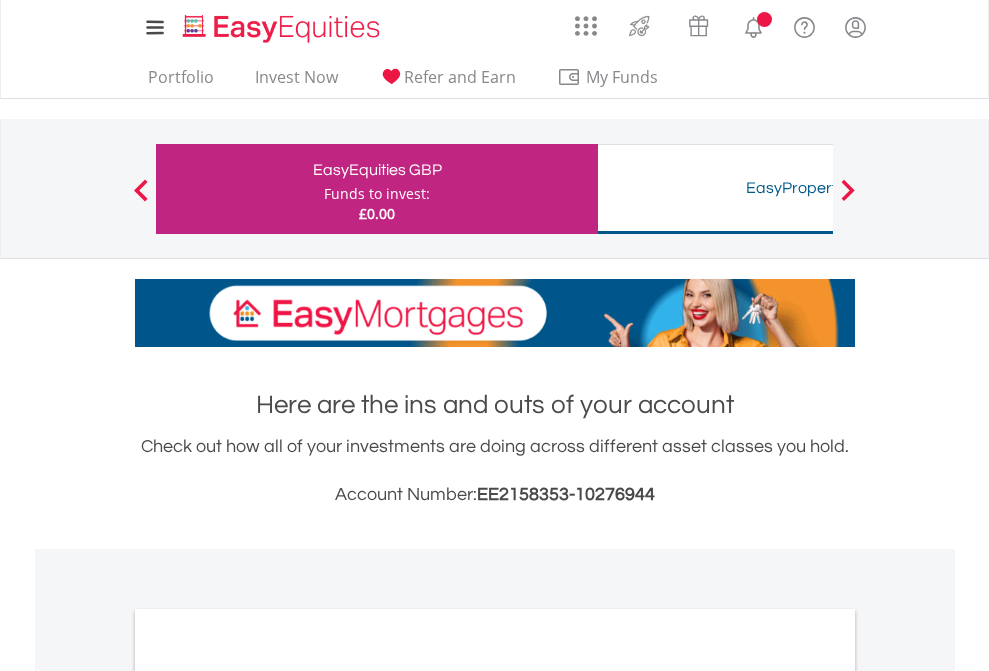 click on "All Holdings" at bounding box center (268, 1096) 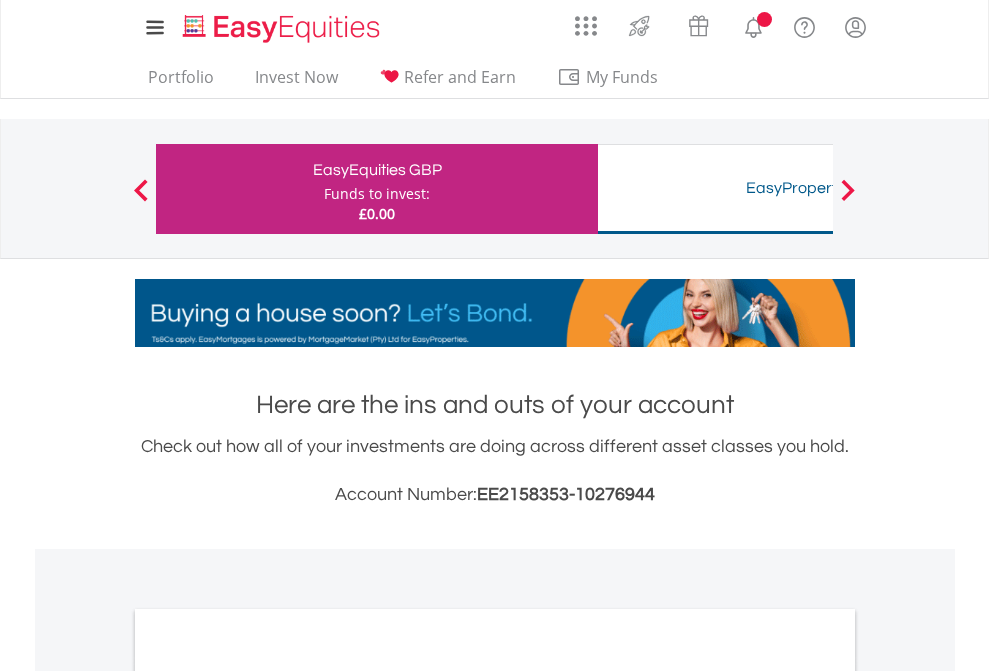 scroll, scrollTop: 1202, scrollLeft: 0, axis: vertical 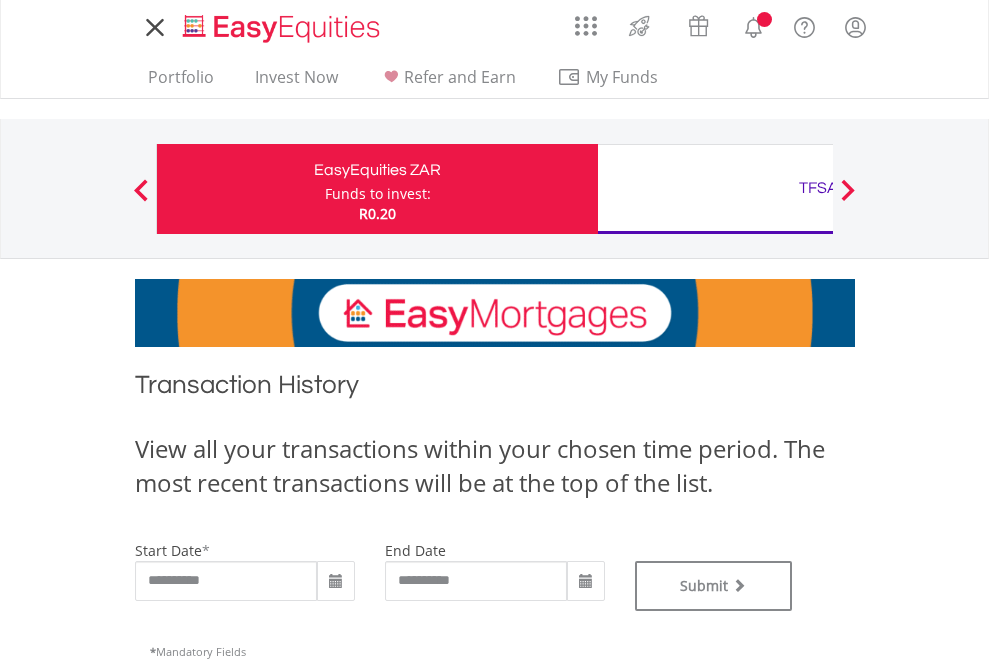 type on "**********" 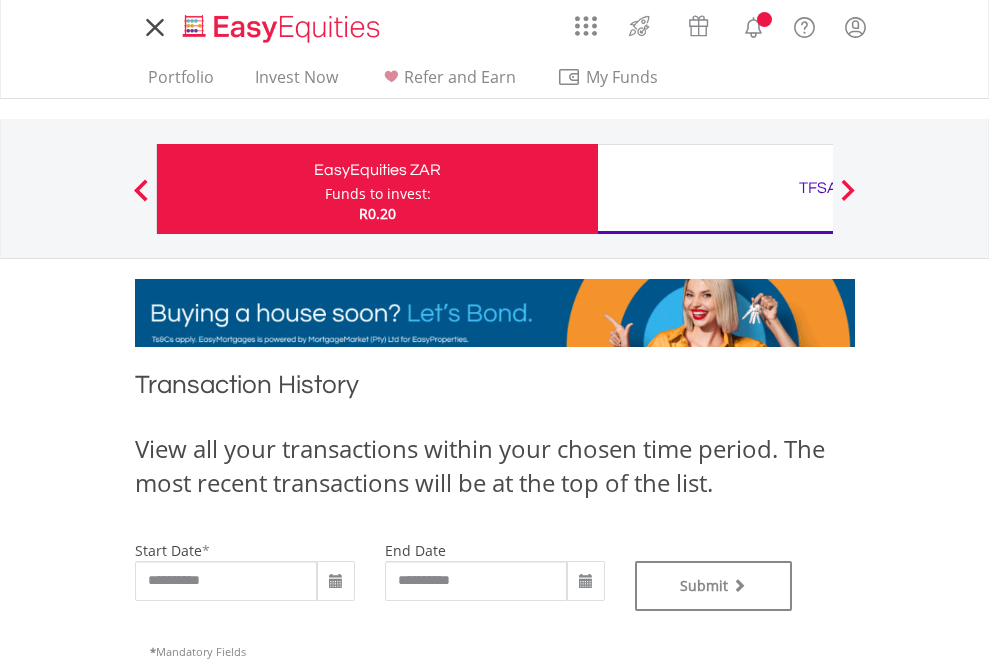 type on "**********" 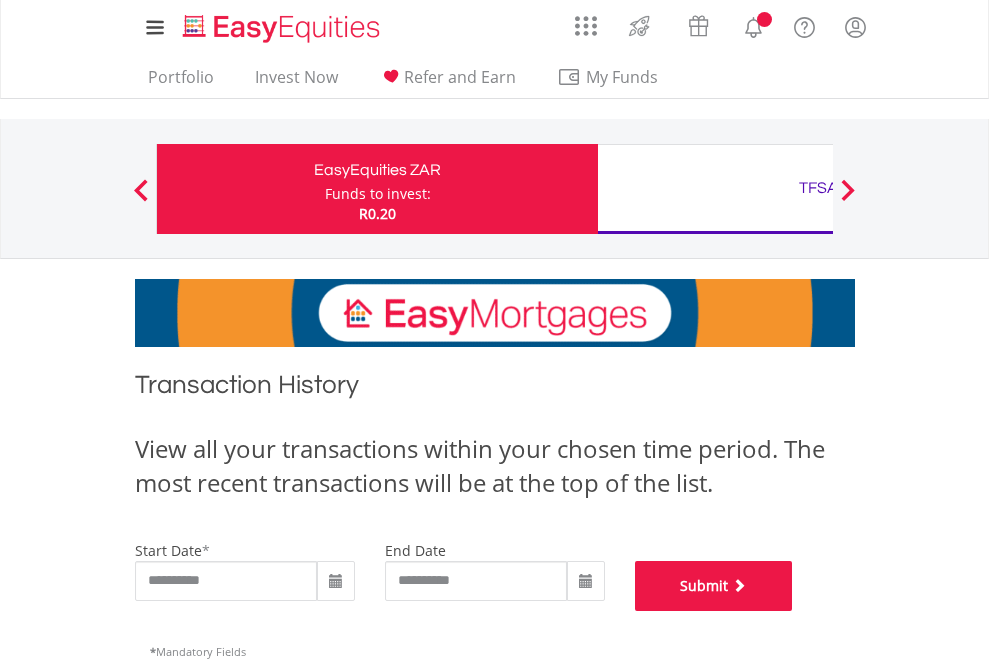 click on "Submit" at bounding box center (714, 586) 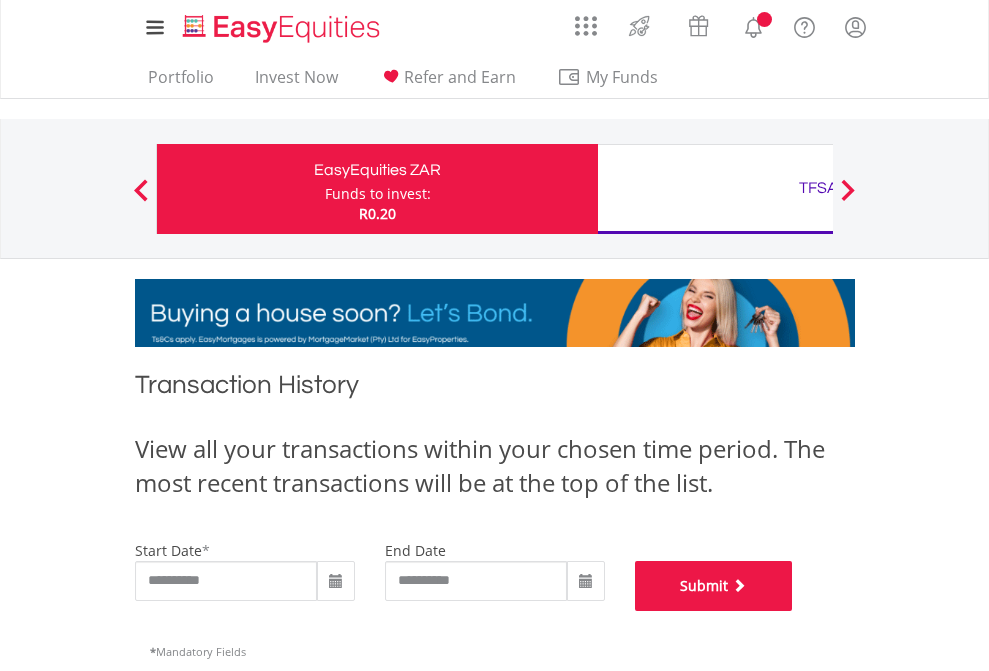 scroll, scrollTop: 811, scrollLeft: 0, axis: vertical 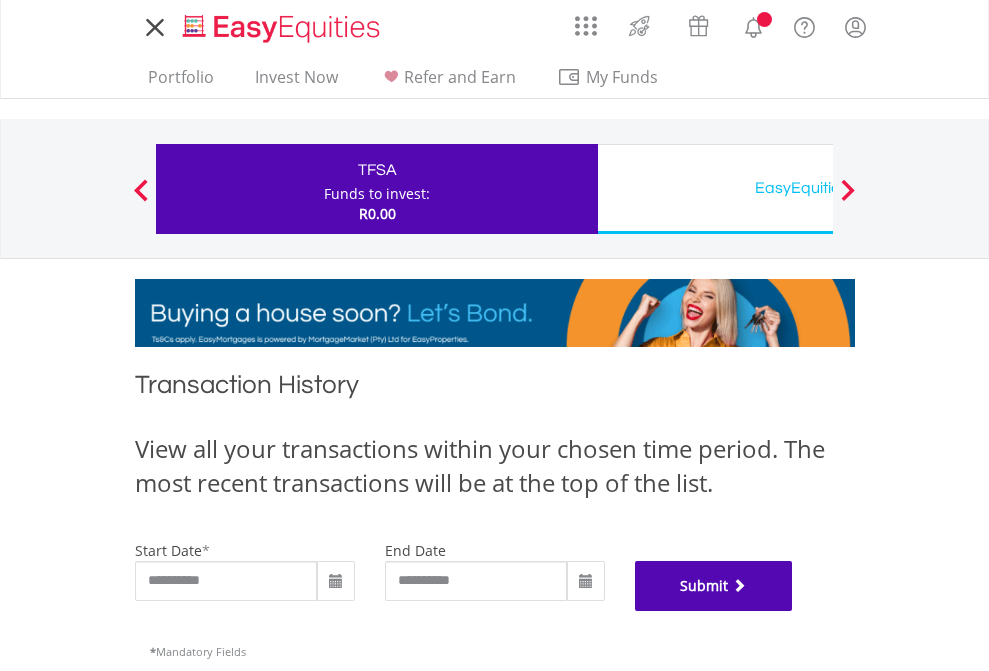 click on "Submit" at bounding box center (714, 586) 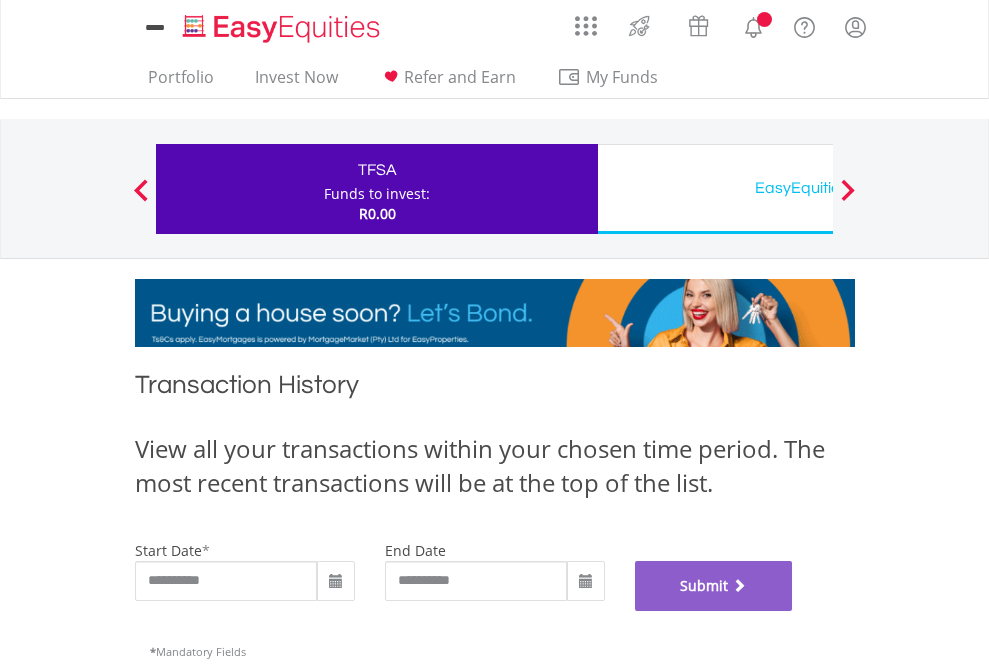scroll, scrollTop: 811, scrollLeft: 0, axis: vertical 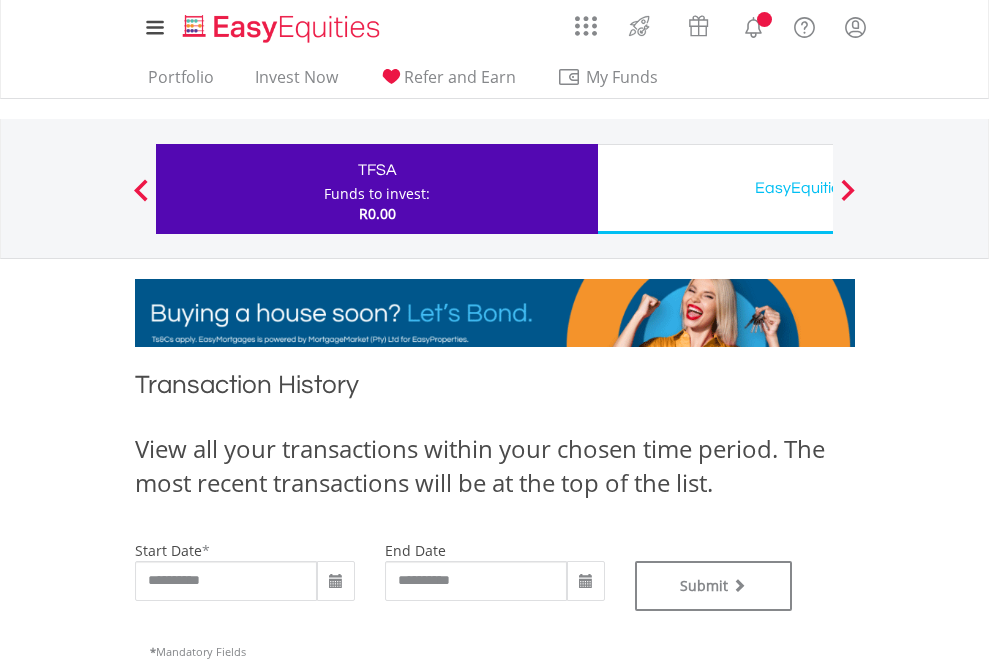 click on "EasyEquities USD" at bounding box center (818, 188) 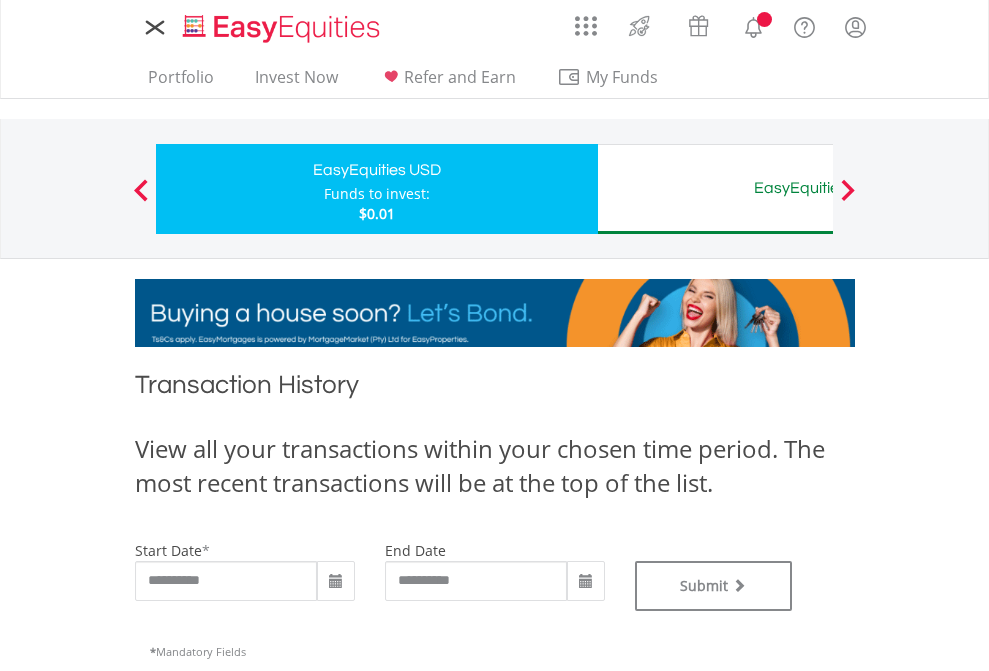 scroll, scrollTop: 0, scrollLeft: 0, axis: both 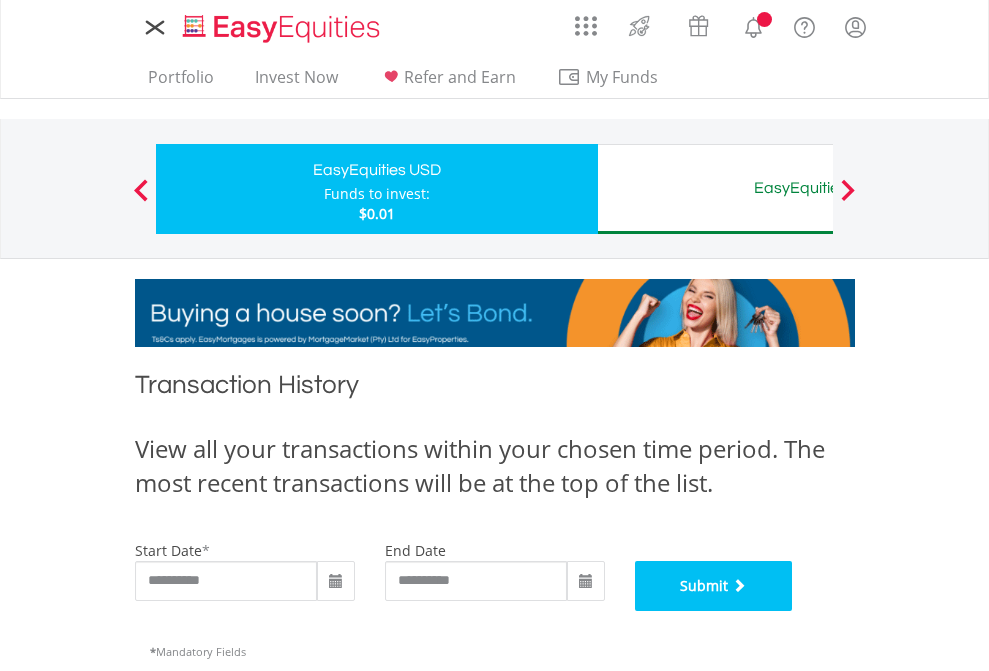 click on "Submit" at bounding box center (714, 586) 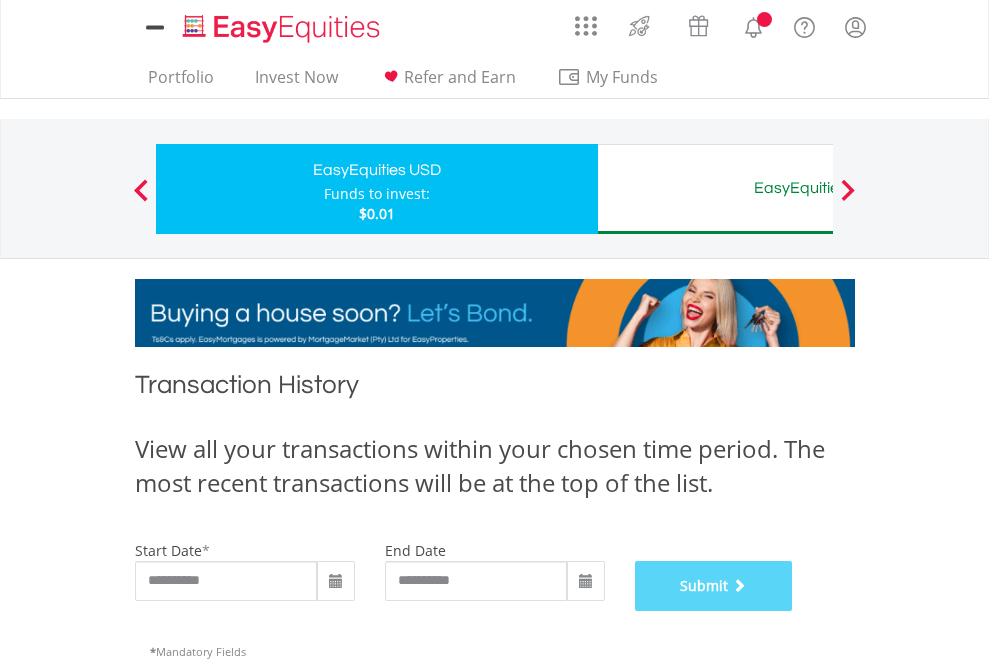 scroll, scrollTop: 811, scrollLeft: 0, axis: vertical 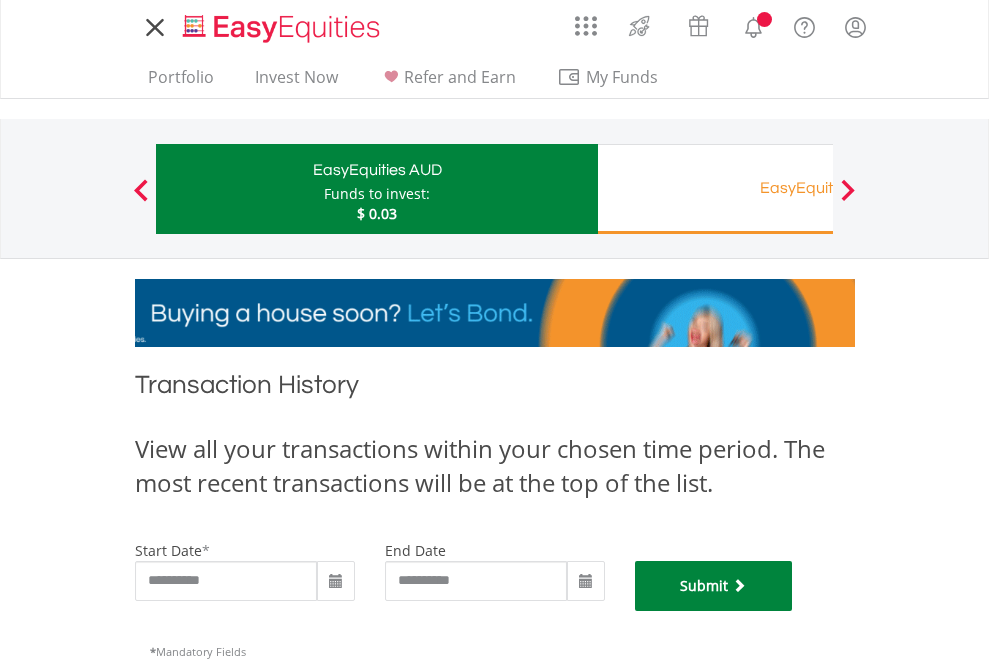 click on "Submit" at bounding box center (714, 586) 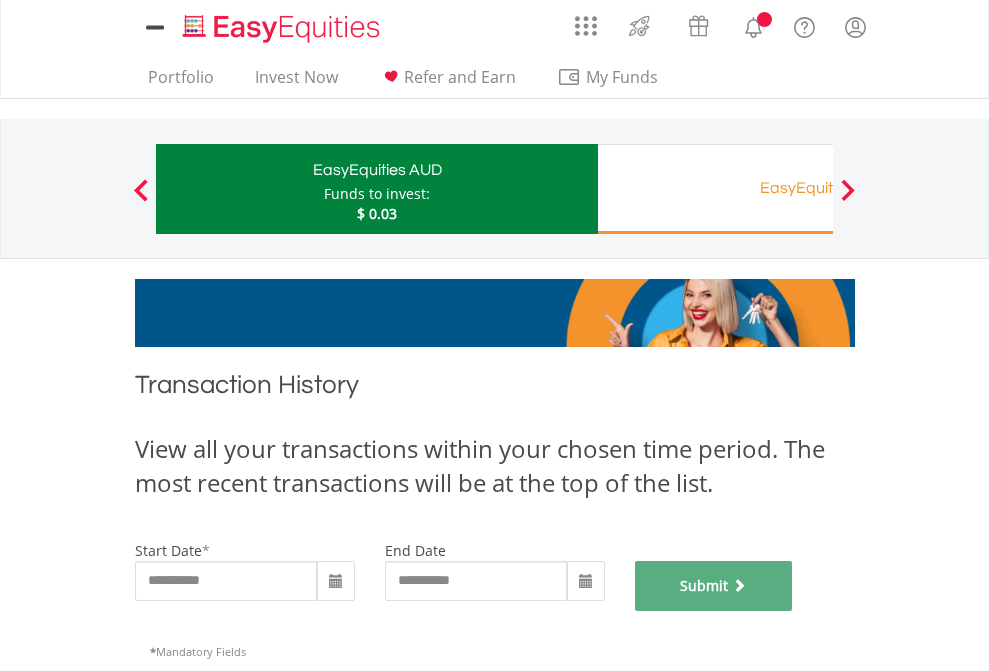 scroll, scrollTop: 811, scrollLeft: 0, axis: vertical 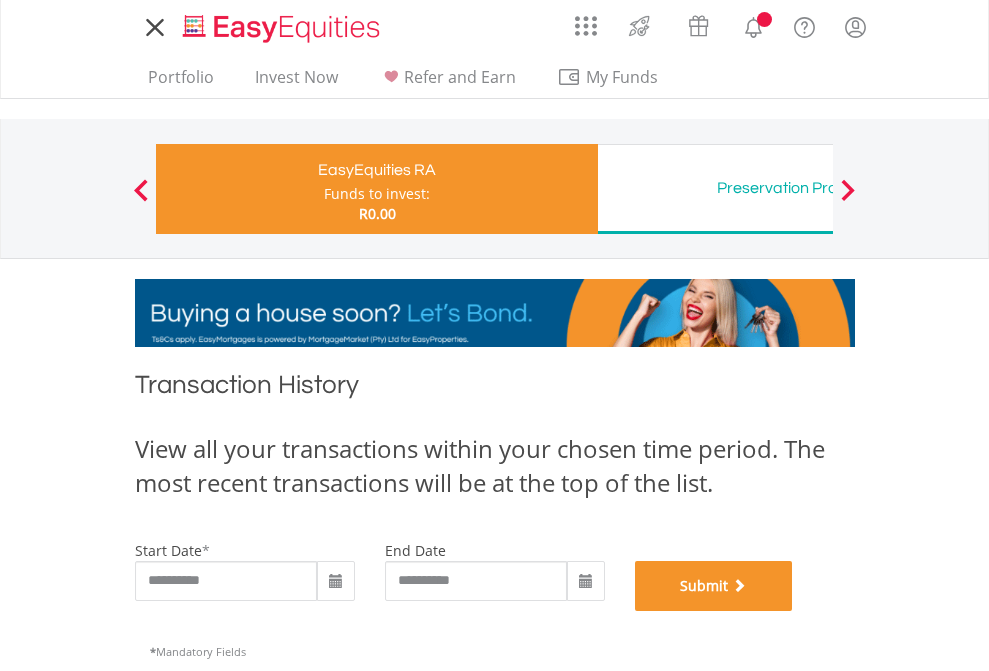 click on "Submit" at bounding box center (714, 586) 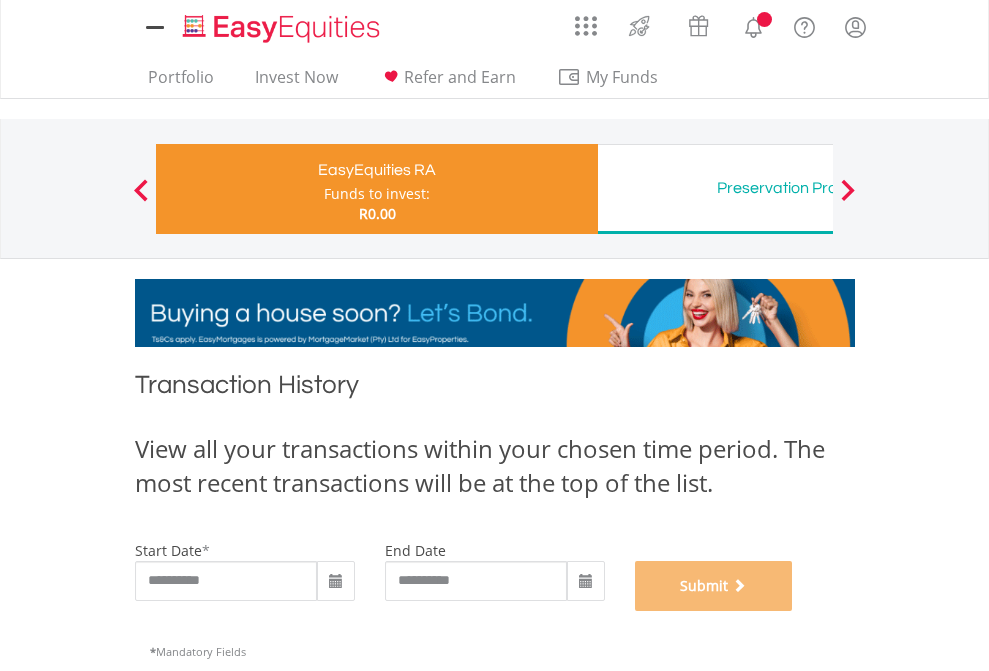 scroll, scrollTop: 811, scrollLeft: 0, axis: vertical 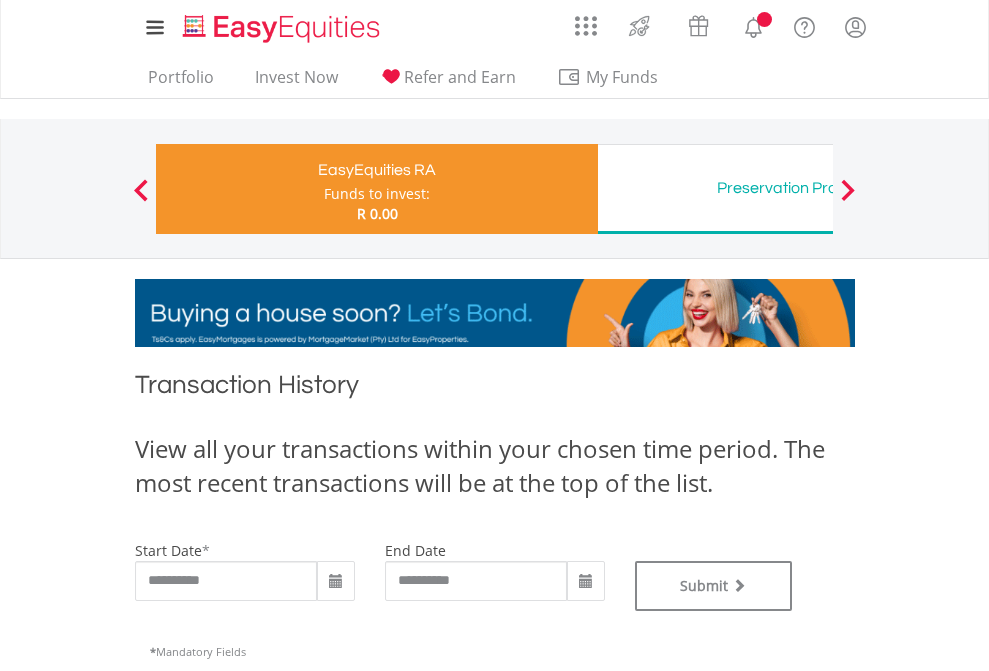 click on "Preservation Provident Fund" at bounding box center [818, 188] 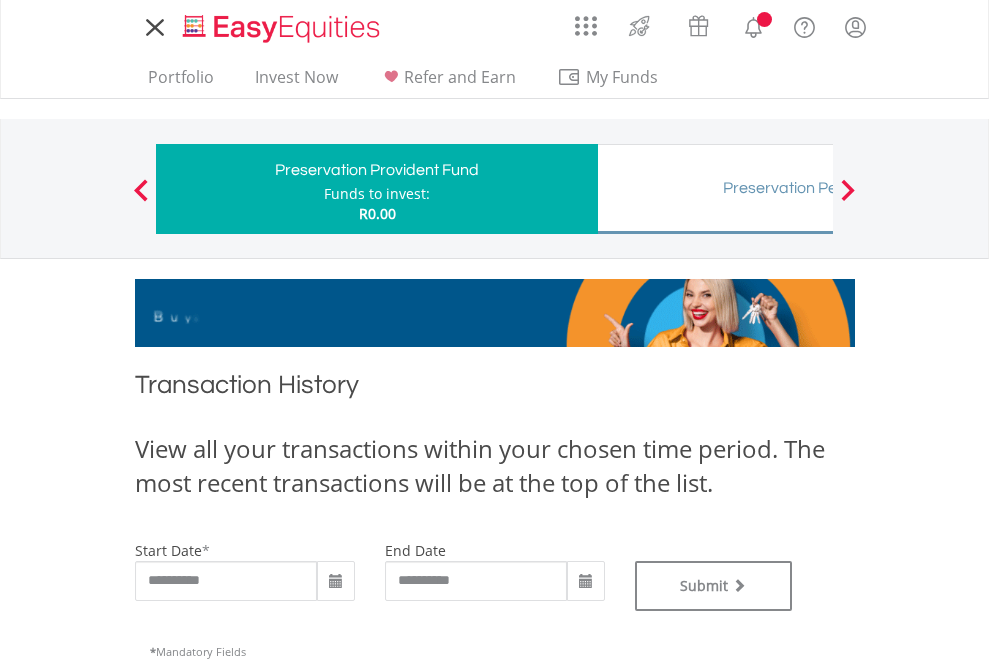 scroll, scrollTop: 0, scrollLeft: 0, axis: both 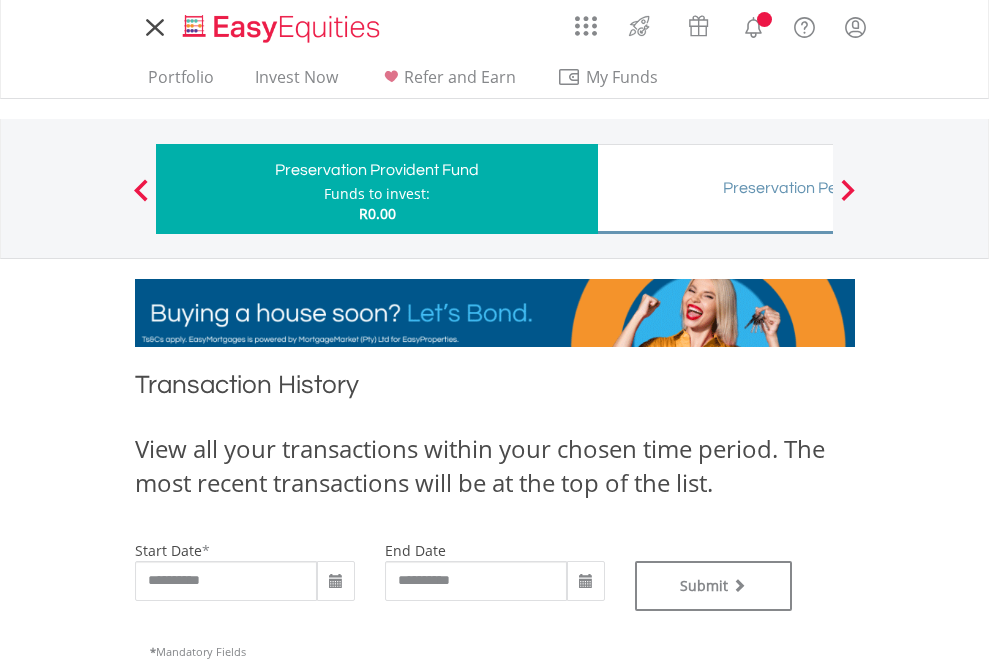 type on "**********" 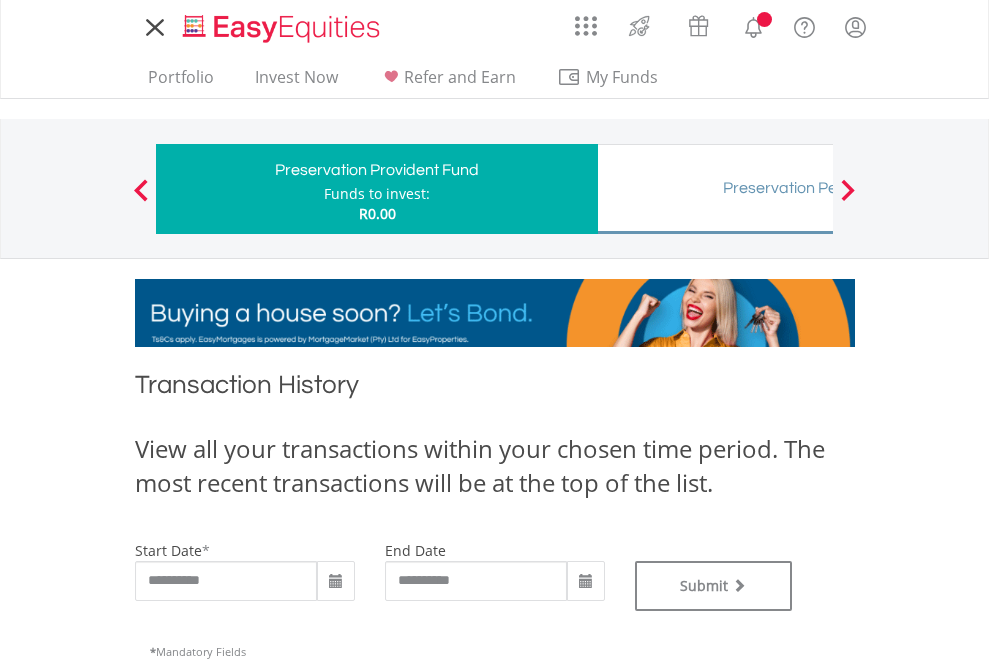 type on "**********" 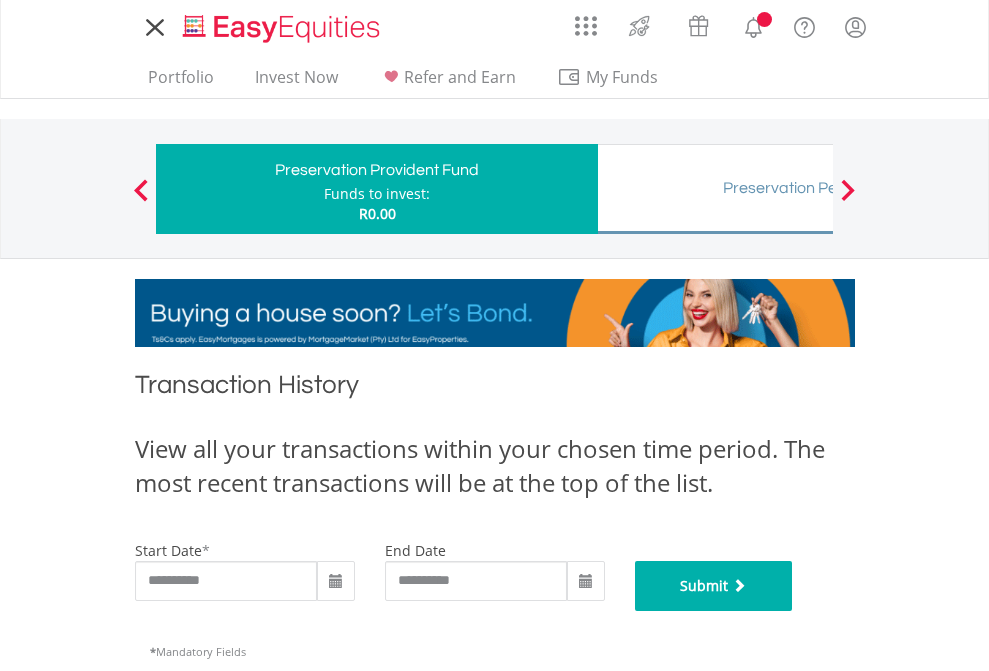 click on "Submit" at bounding box center [714, 586] 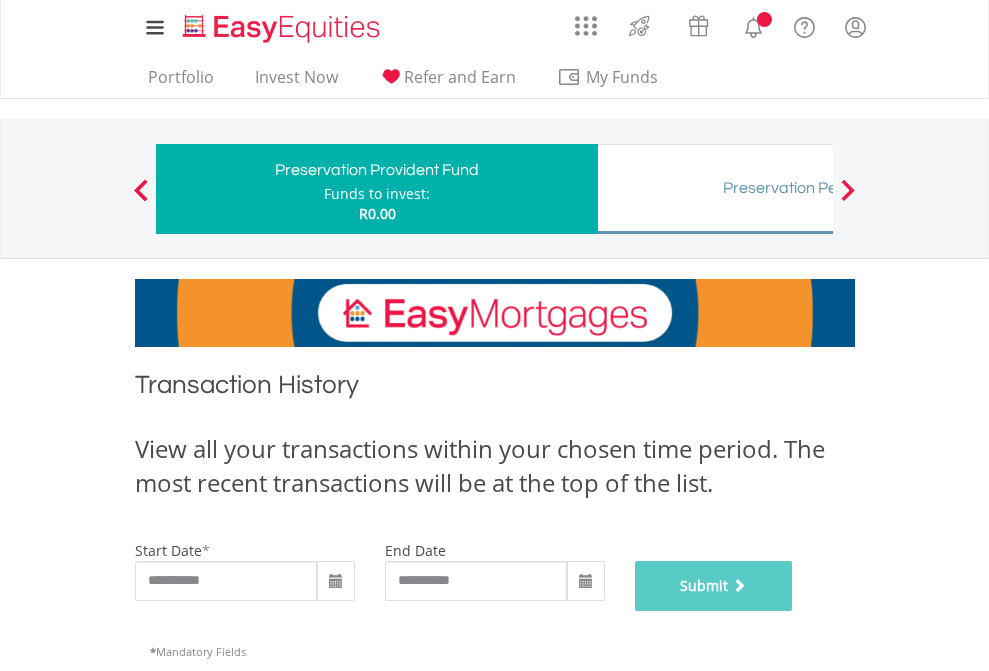 scroll, scrollTop: 811, scrollLeft: 0, axis: vertical 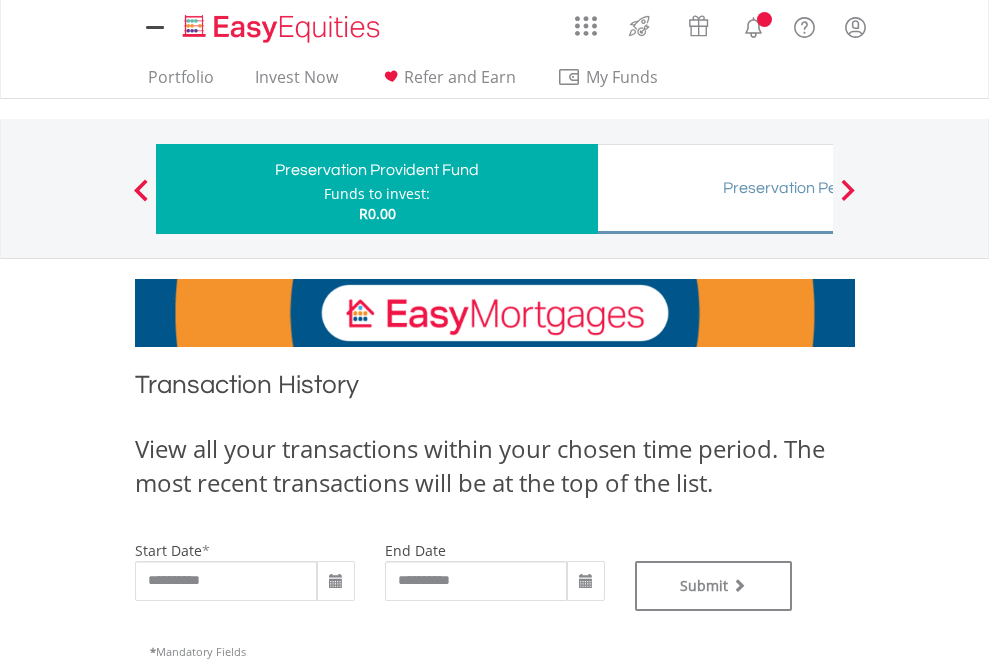 click on "Preservation Pension Fund" at bounding box center (818, 188) 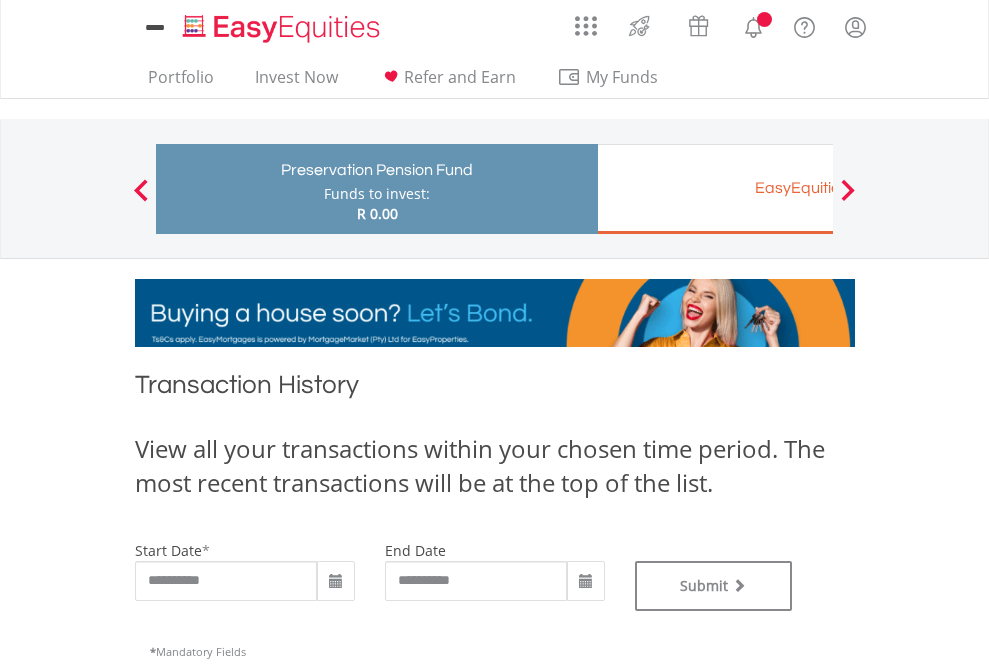 scroll, scrollTop: 0, scrollLeft: 0, axis: both 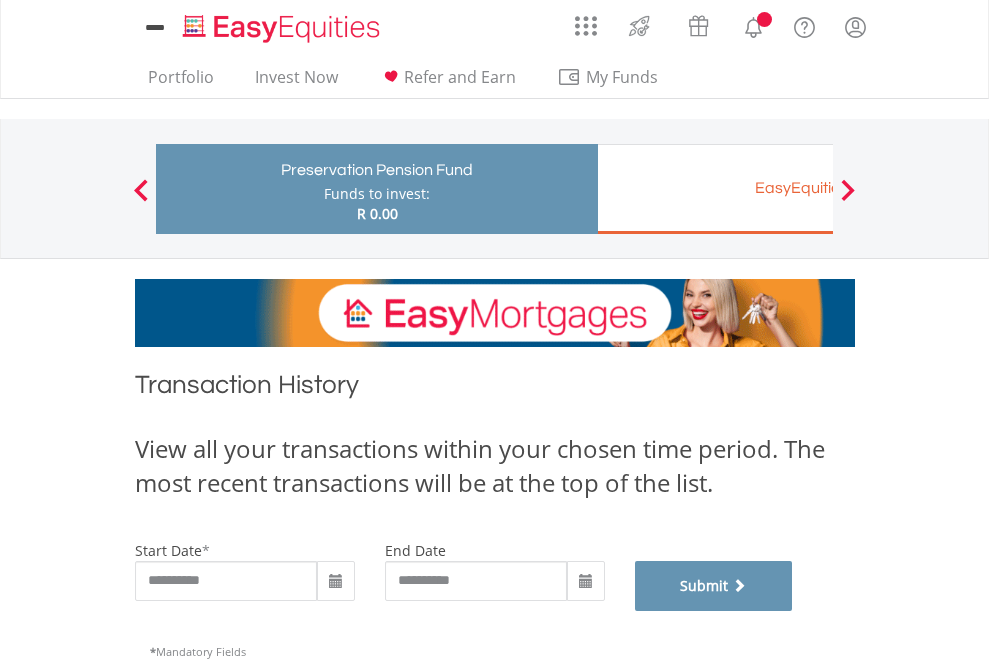 click on "Submit" at bounding box center [714, 586] 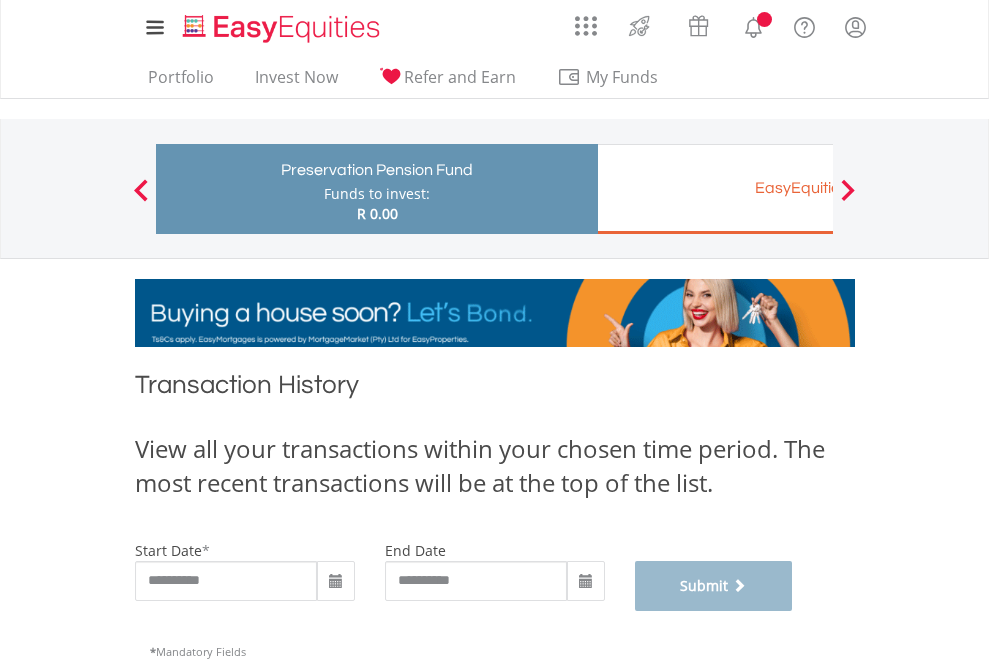 scroll, scrollTop: 811, scrollLeft: 0, axis: vertical 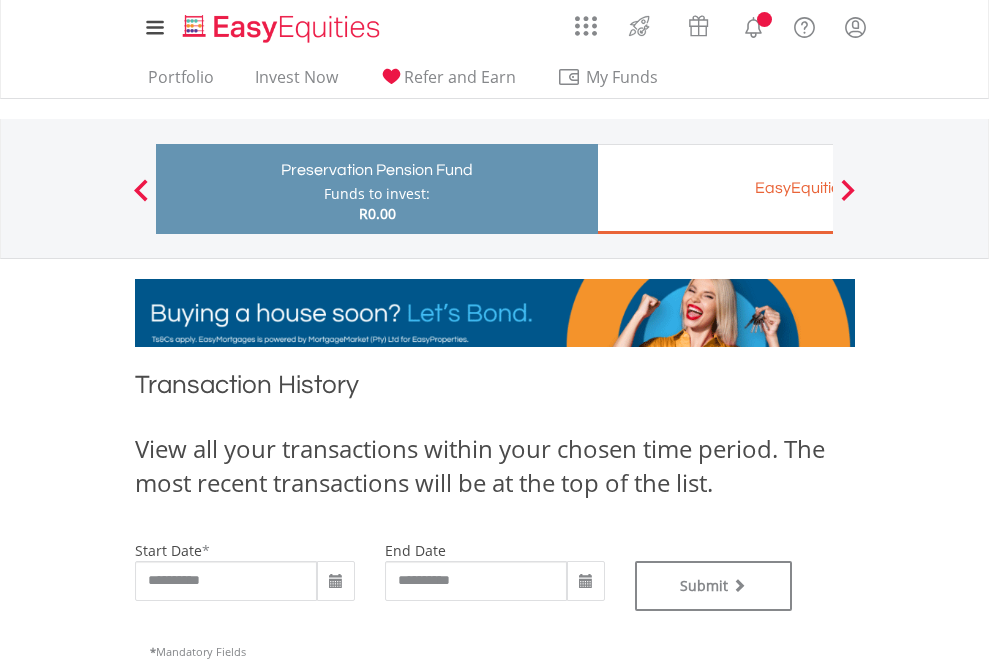 click on "EasyEquities EUR" at bounding box center (818, 188) 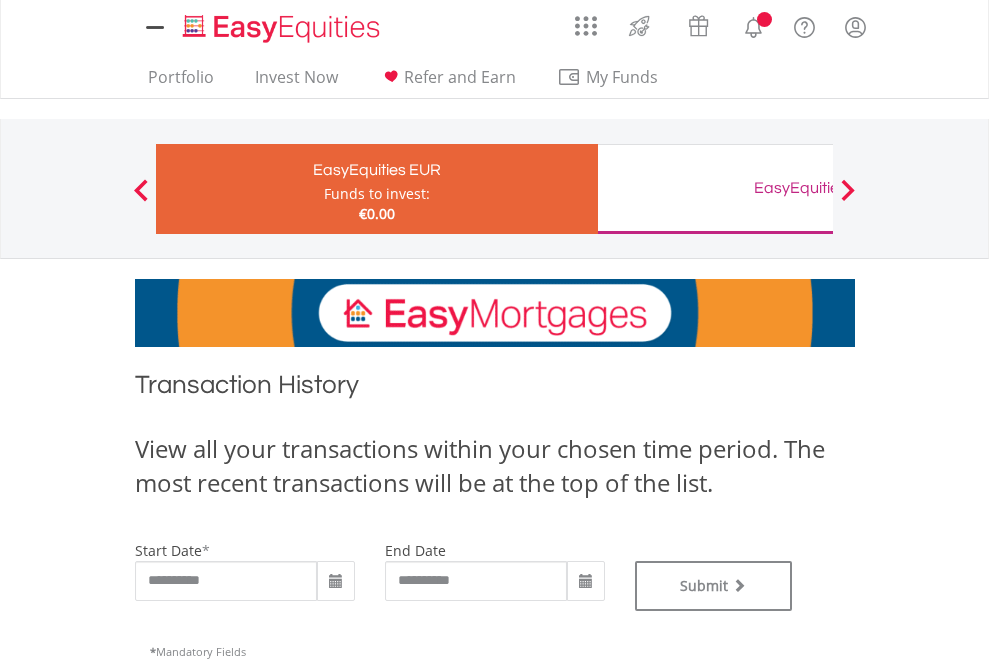 scroll, scrollTop: 0, scrollLeft: 0, axis: both 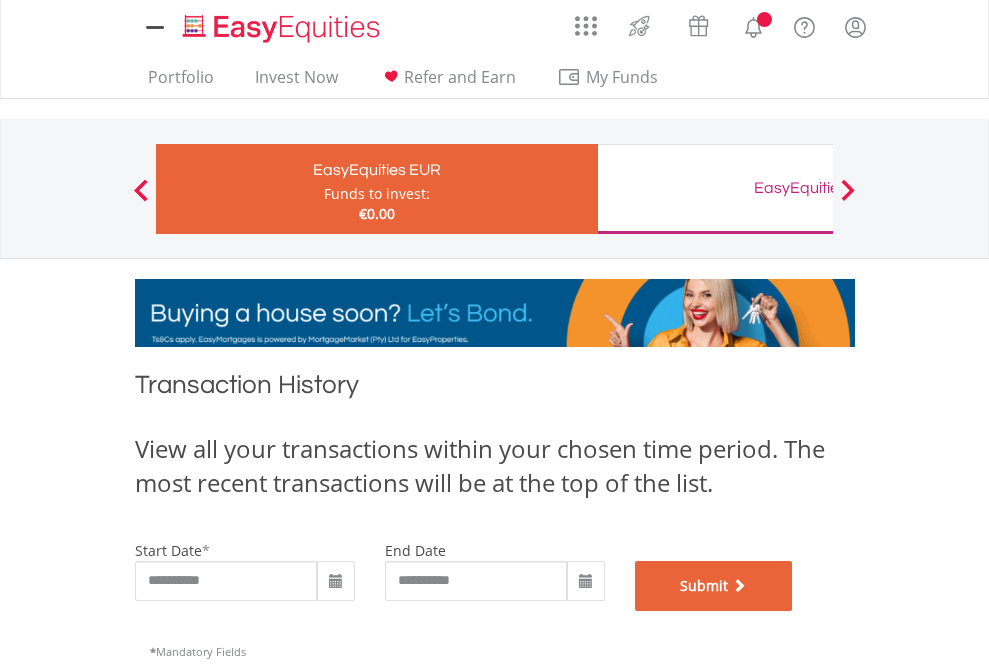 click on "Submit" at bounding box center (714, 586) 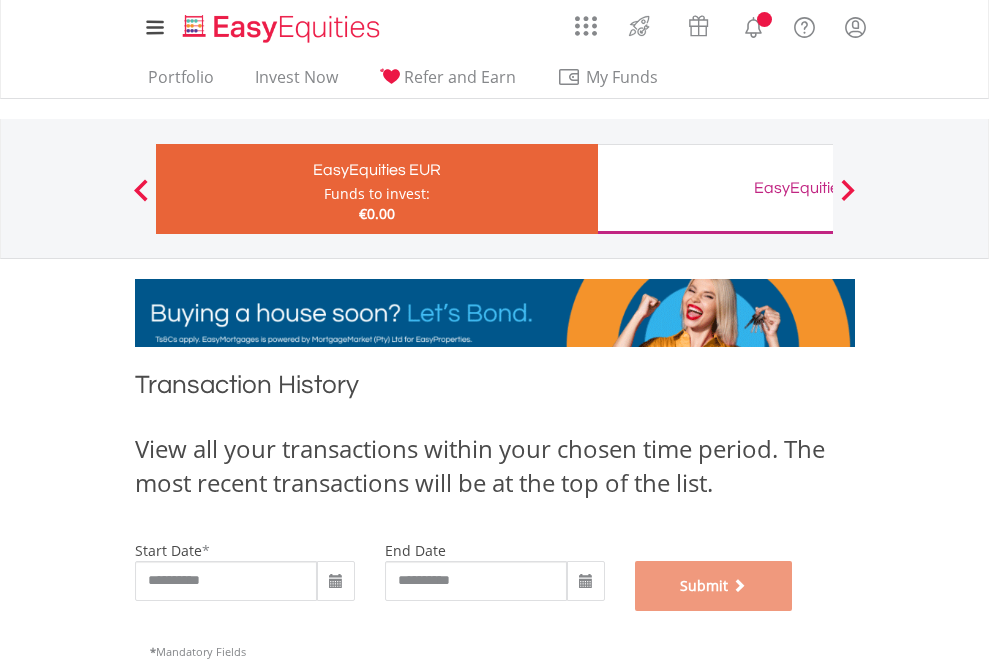 scroll, scrollTop: 811, scrollLeft: 0, axis: vertical 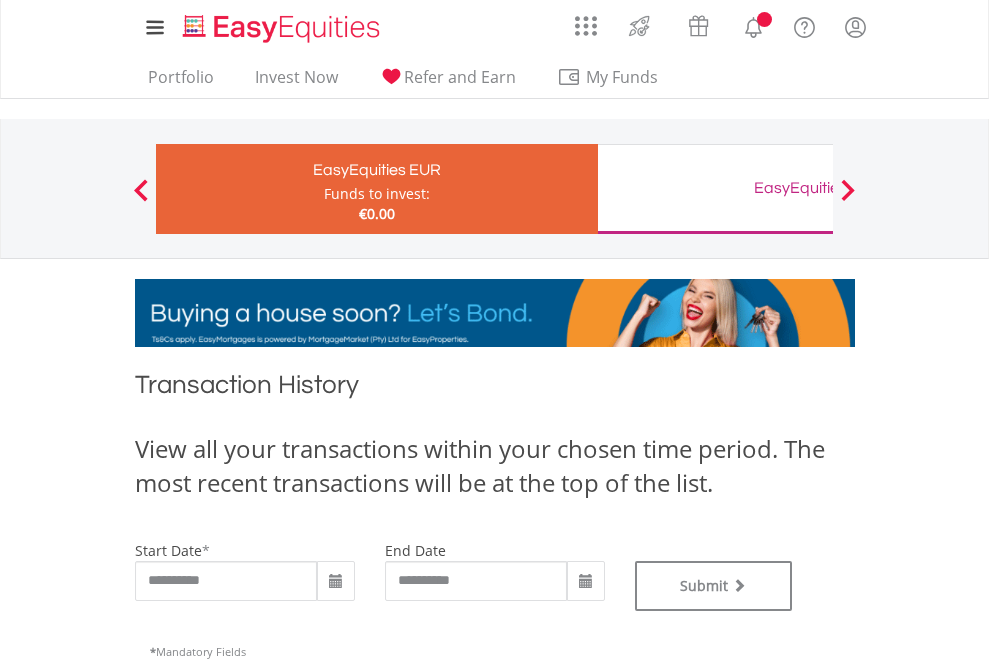 click on "EasyEquities GBP" at bounding box center [818, 188] 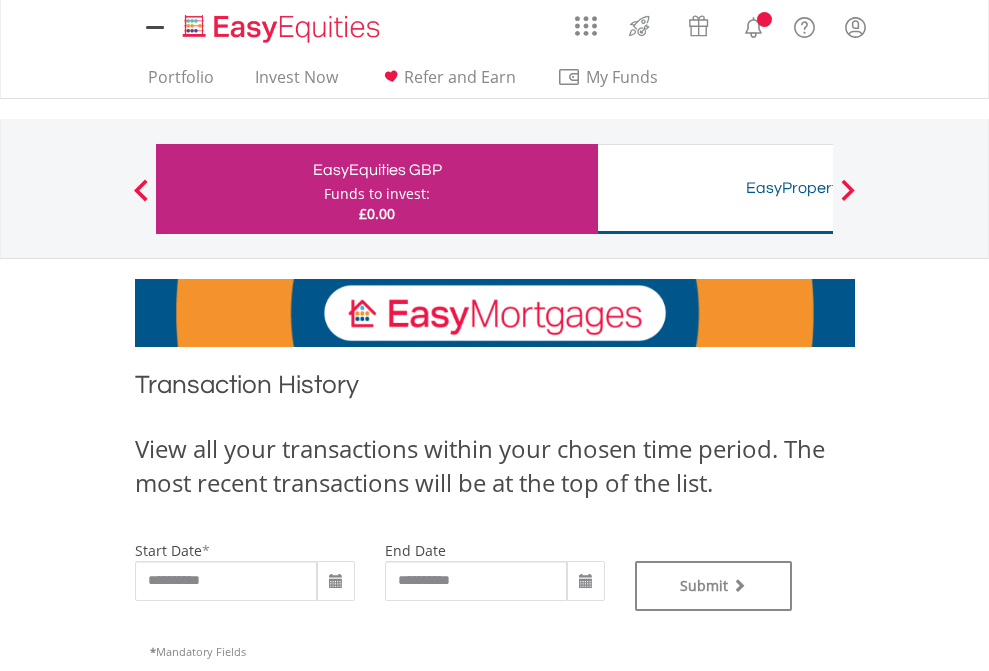 scroll, scrollTop: 0, scrollLeft: 0, axis: both 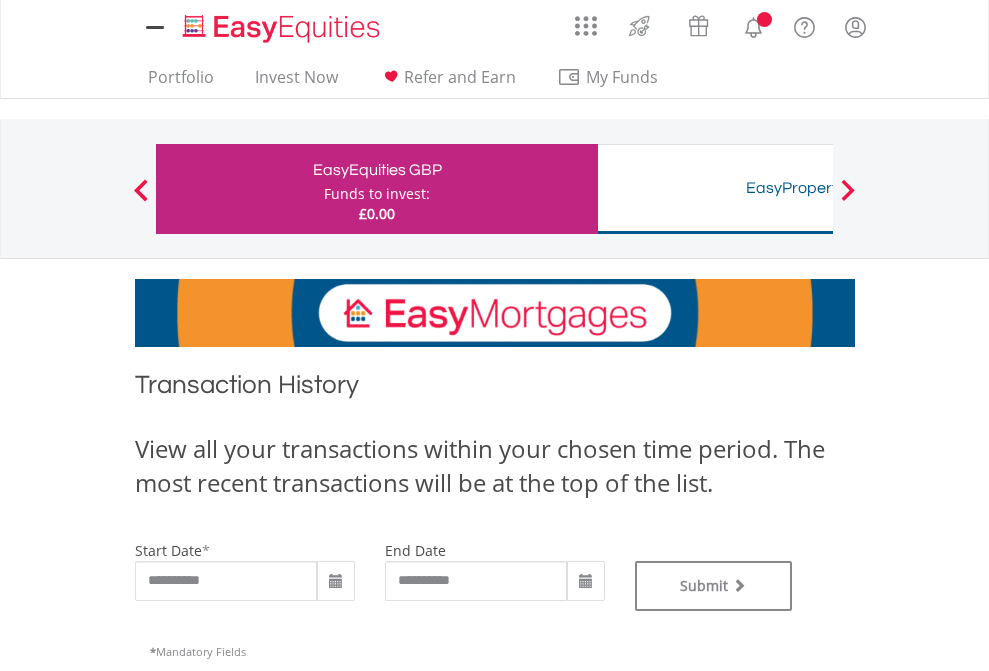 type on "**********" 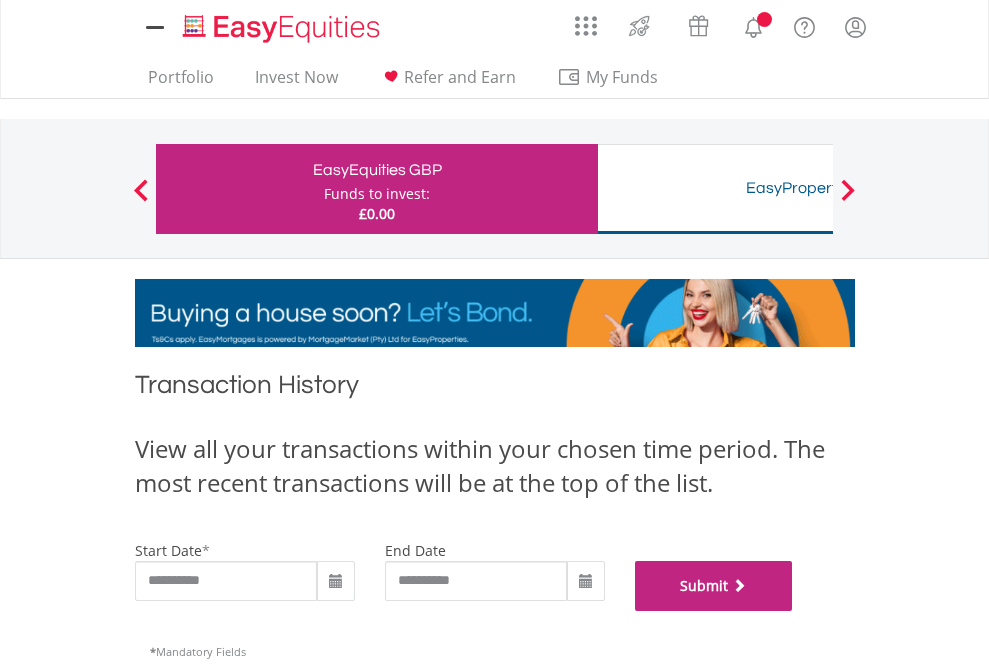 click on "Submit" at bounding box center [714, 586] 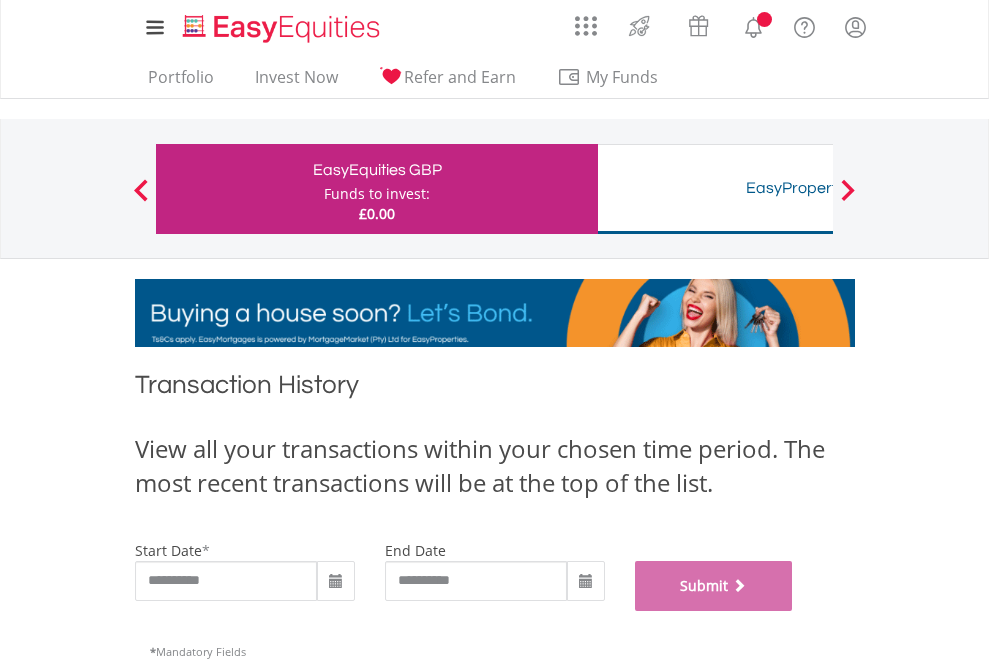 scroll, scrollTop: 811, scrollLeft: 0, axis: vertical 